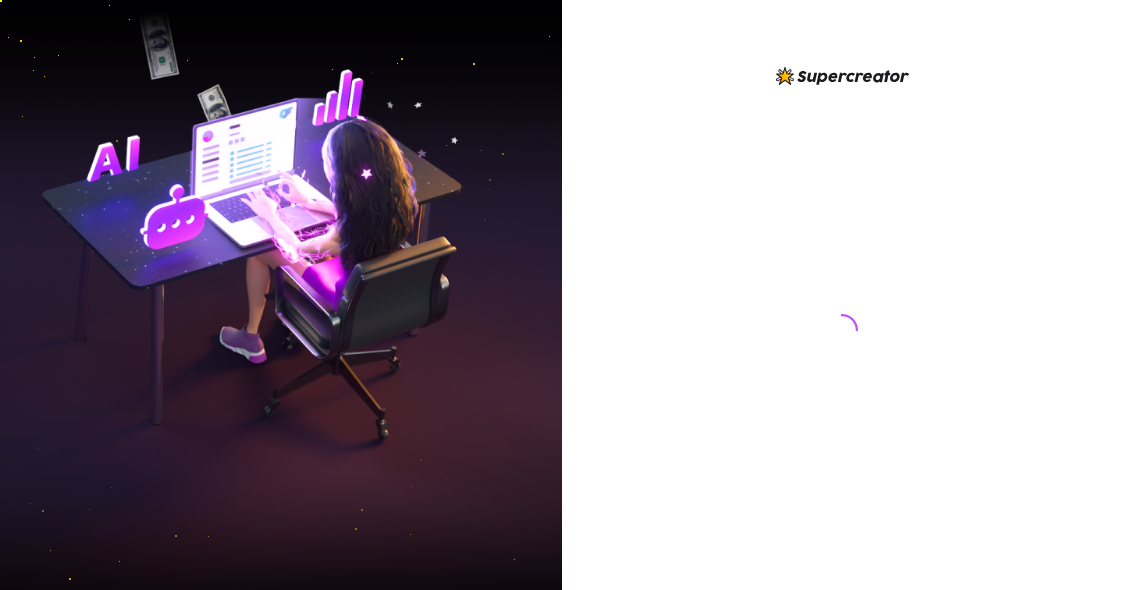 scroll, scrollTop: 0, scrollLeft: 0, axis: both 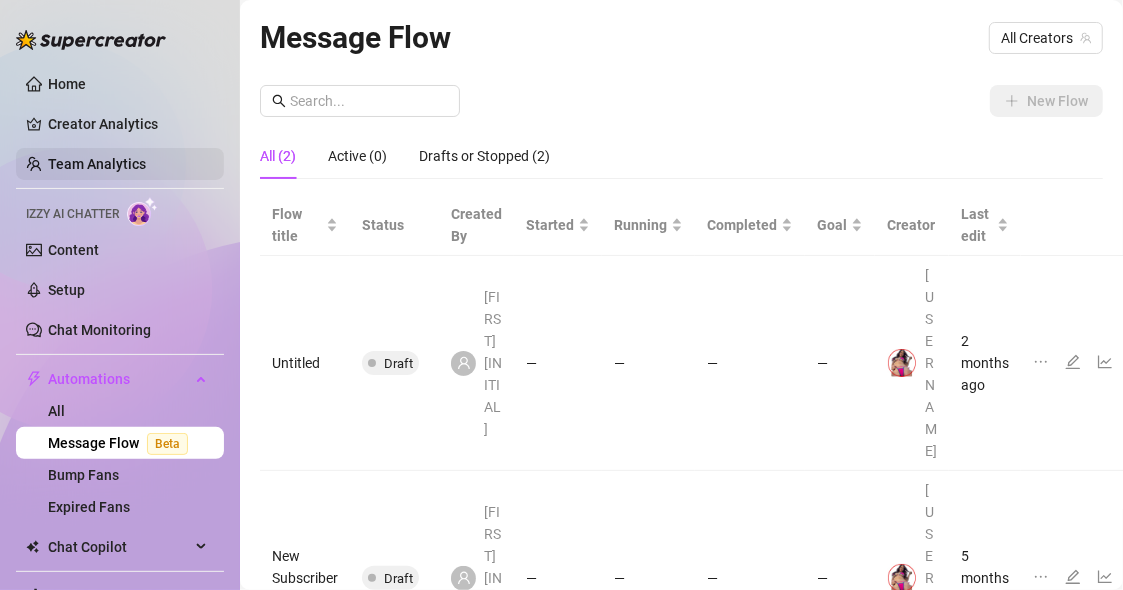click on "Team Analytics" at bounding box center [97, 164] 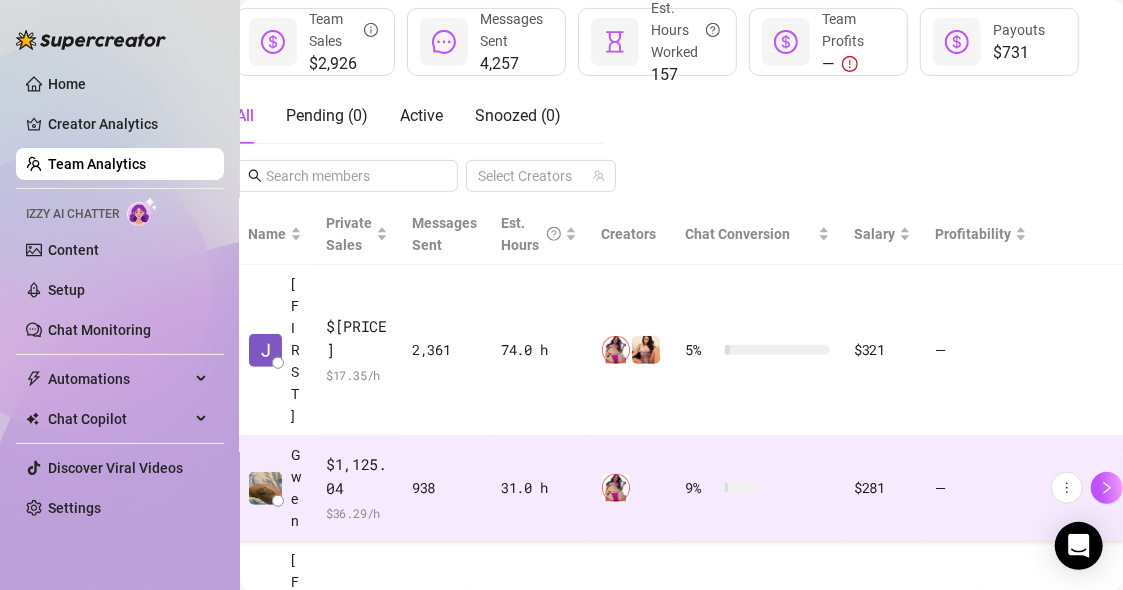 scroll, scrollTop: 311, scrollLeft: 77, axis: both 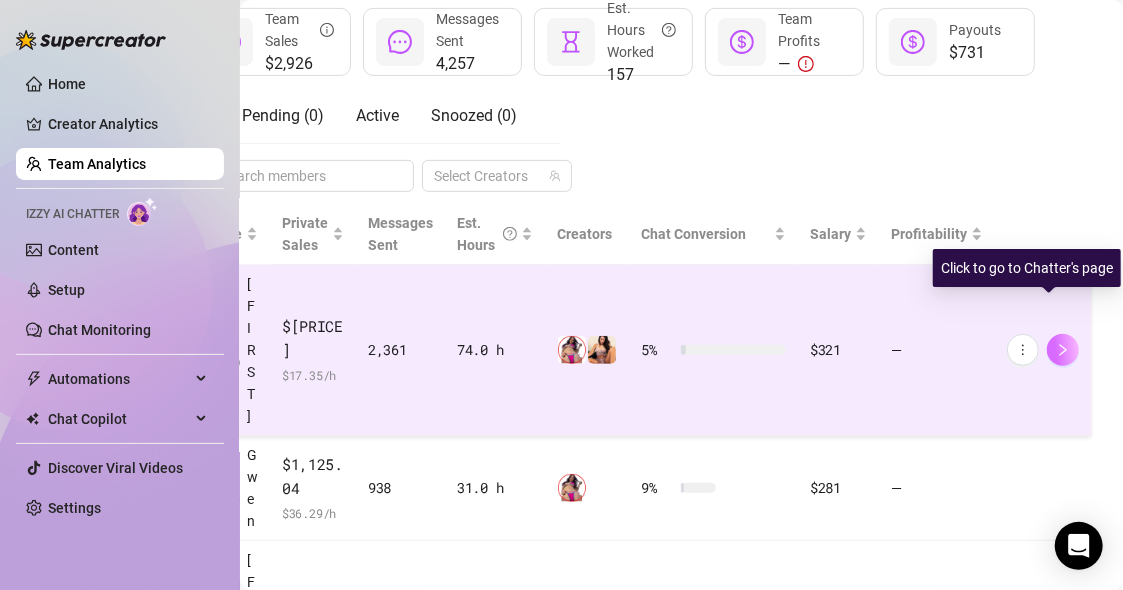 click 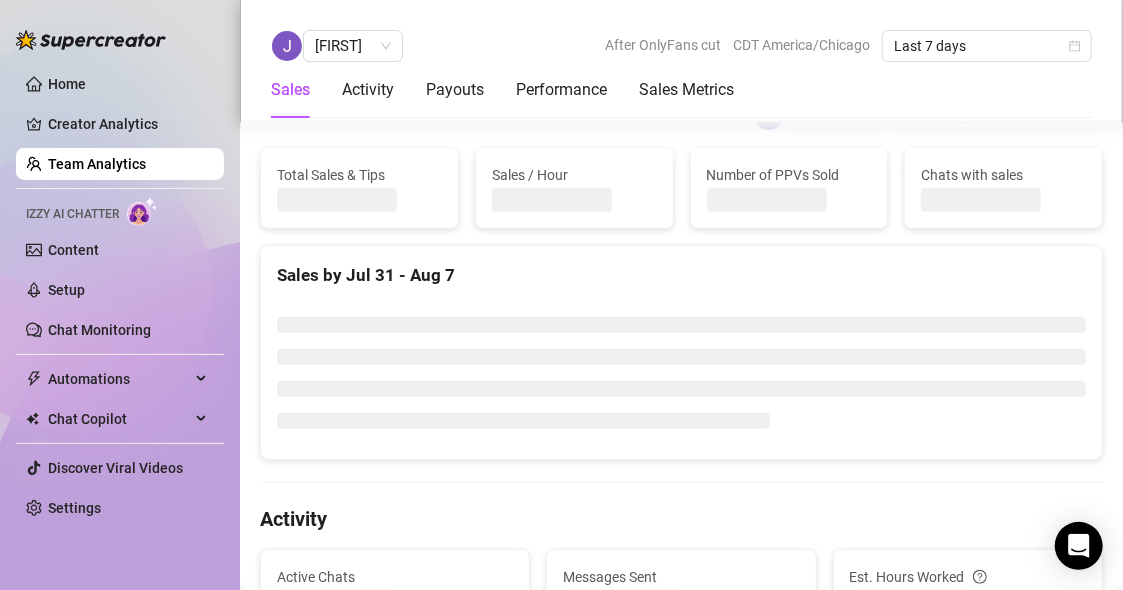 scroll, scrollTop: 311, scrollLeft: 0, axis: vertical 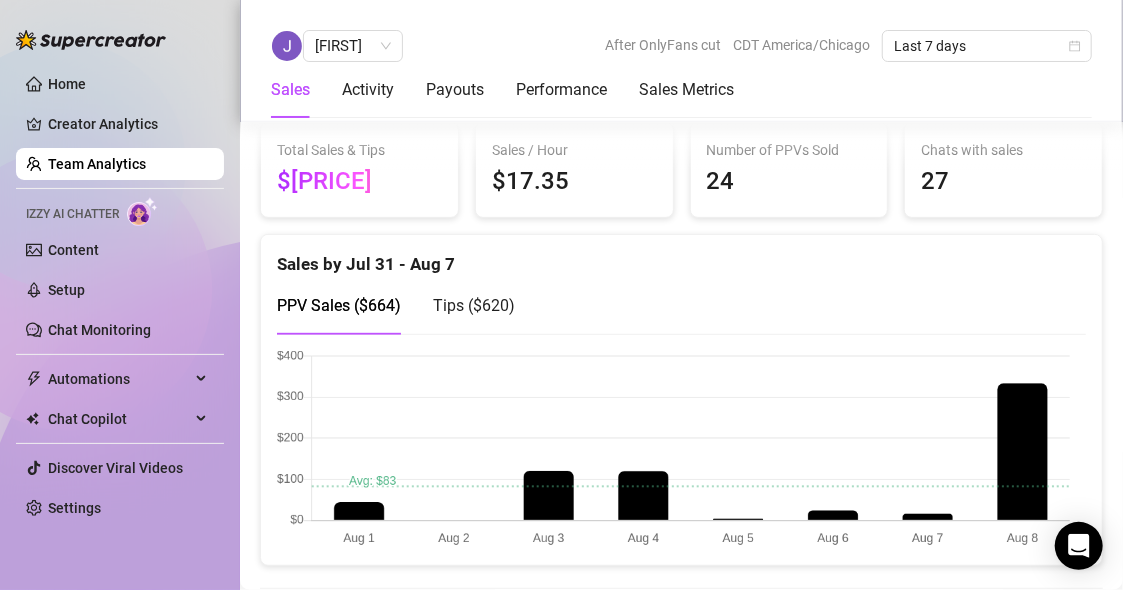 click at bounding box center (673, 449) 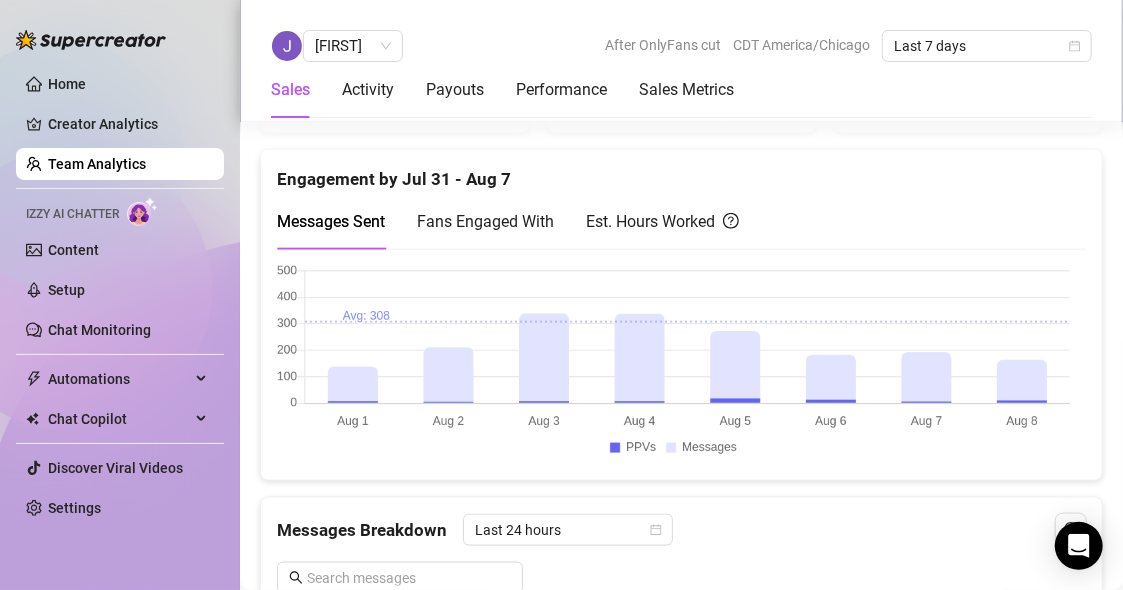 scroll, scrollTop: 929, scrollLeft: 0, axis: vertical 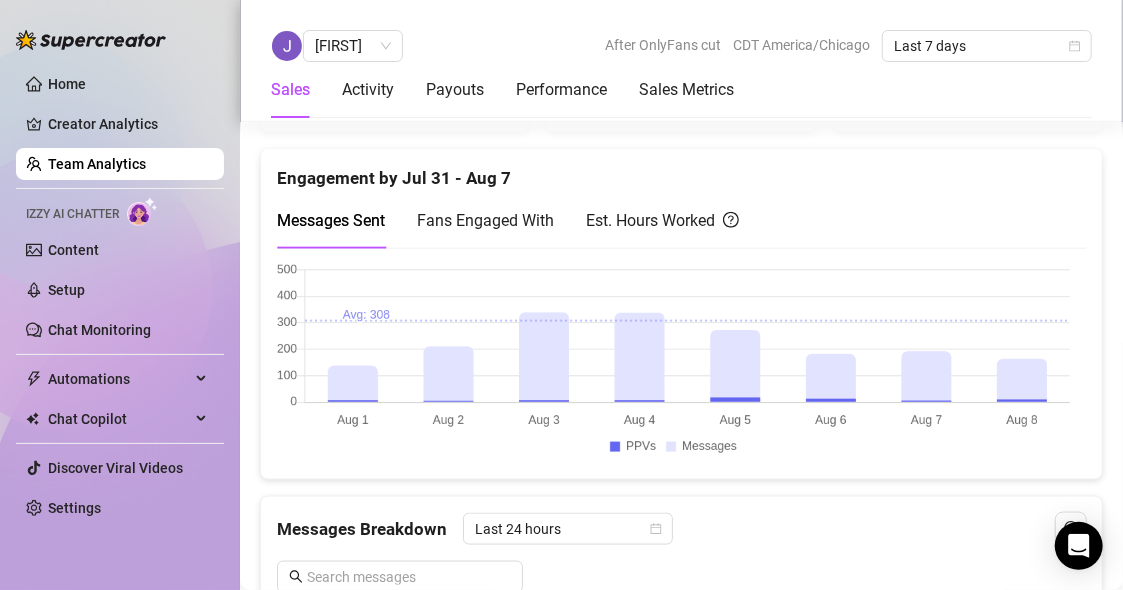 click on "Messages Sent Fans Engaged With Est. Hours Worked" at bounding box center (681, 220) 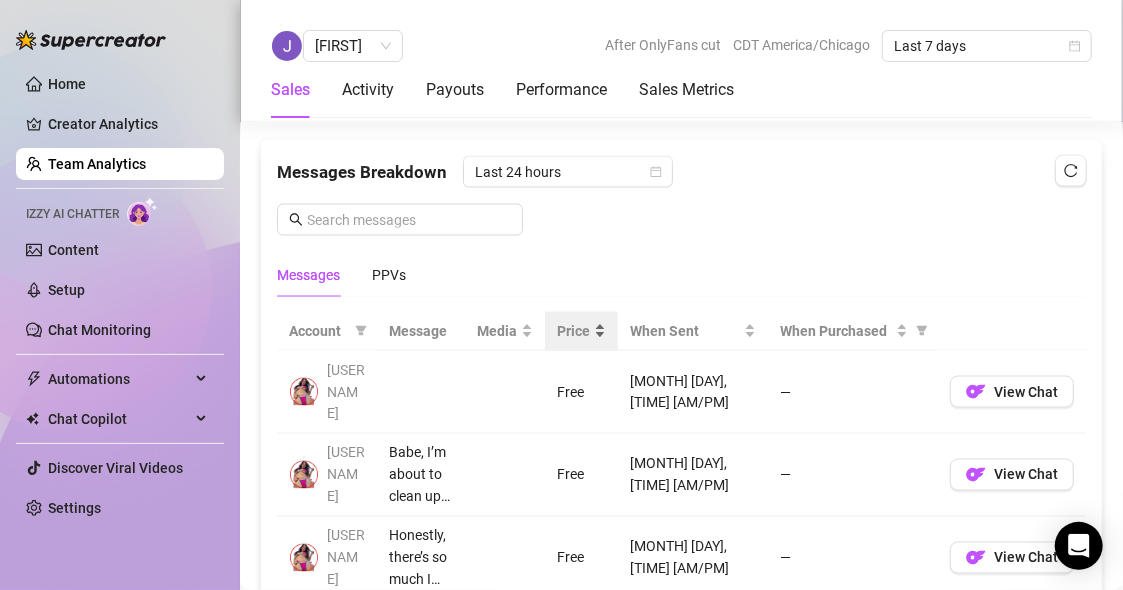 scroll, scrollTop: 1285, scrollLeft: 0, axis: vertical 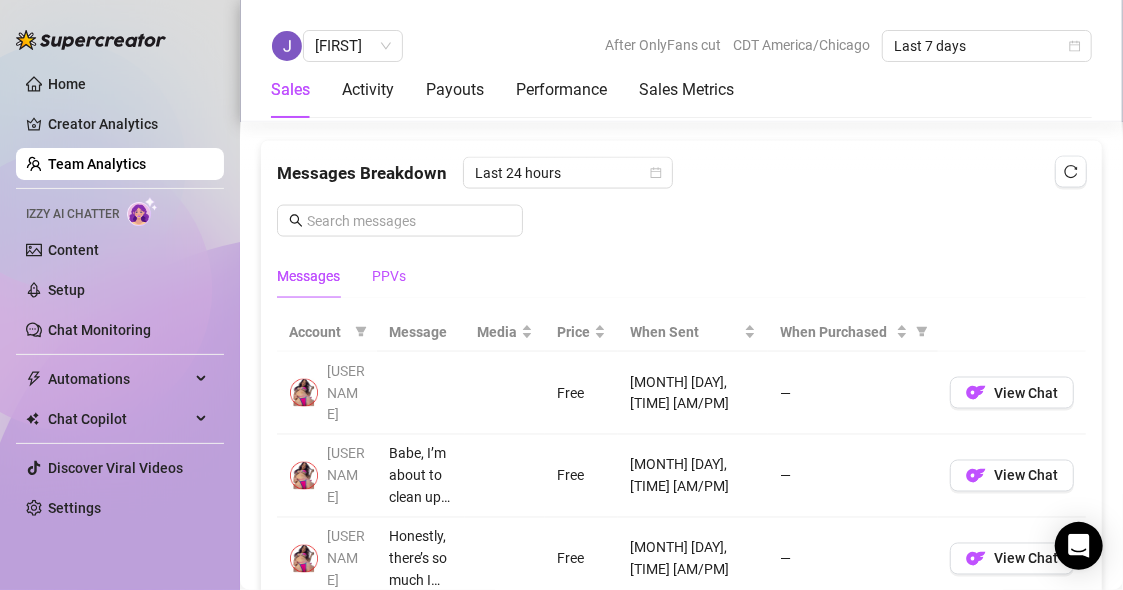 click on "PPVs" at bounding box center [389, 276] 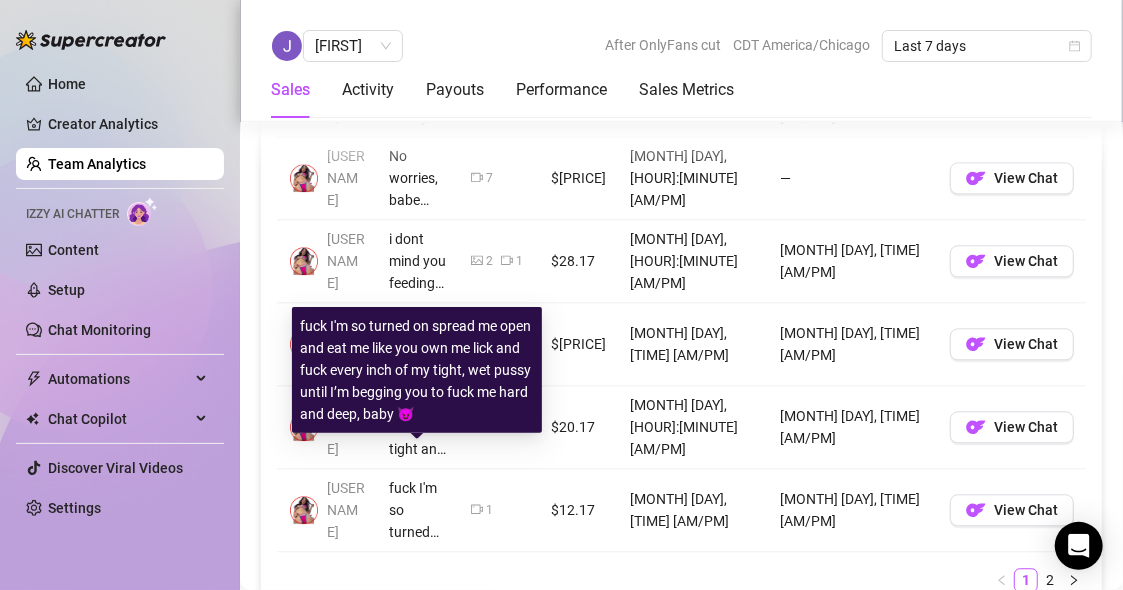 scroll, scrollTop: 1916, scrollLeft: 0, axis: vertical 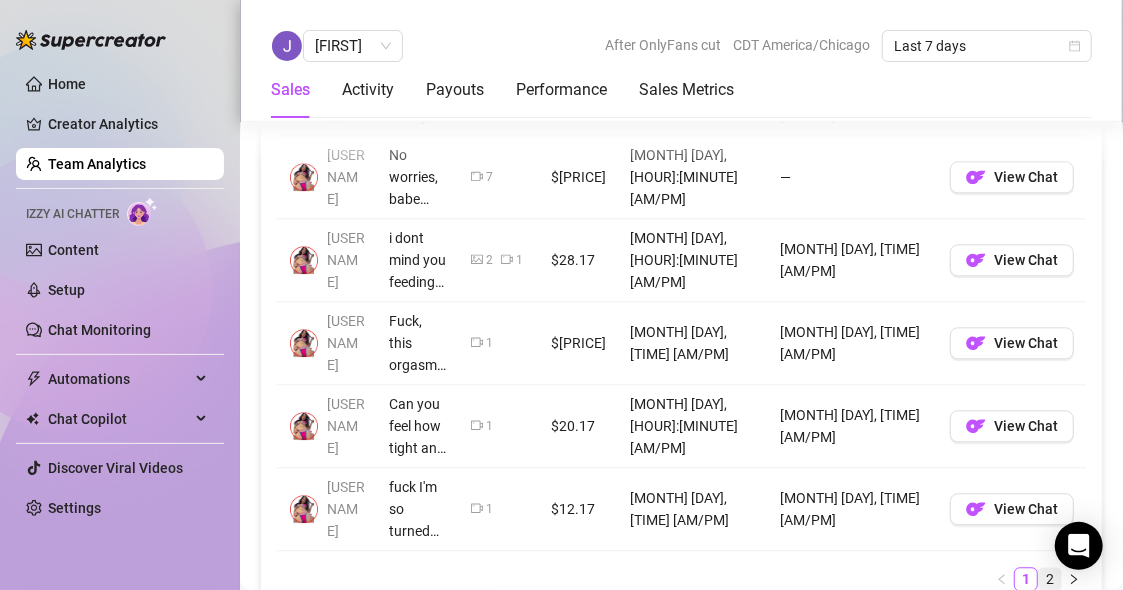 click on "2" at bounding box center (1050, 579) 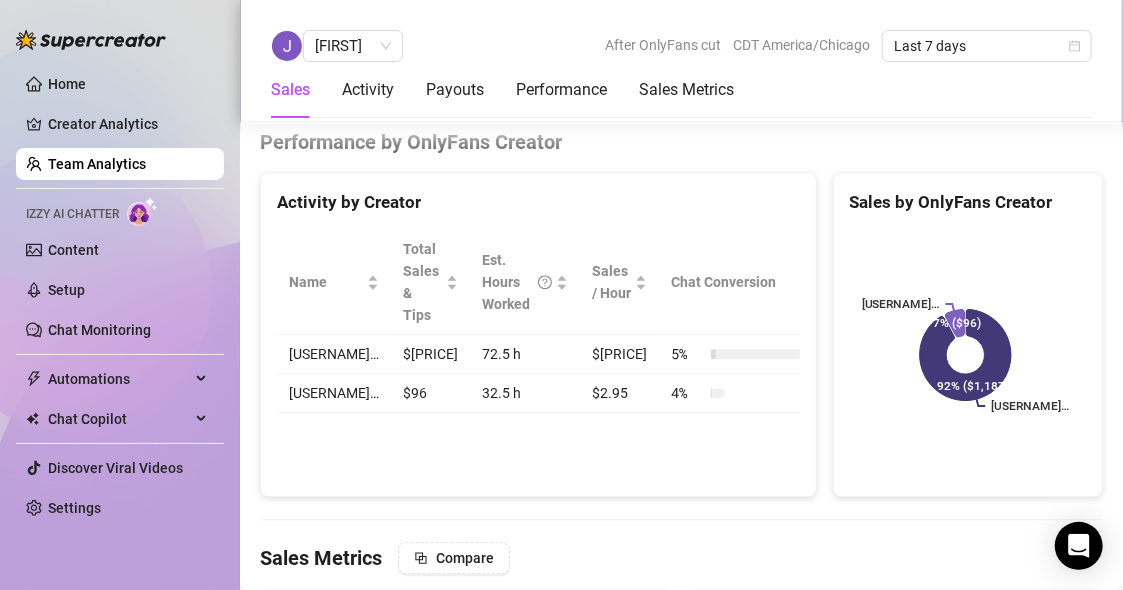 scroll, scrollTop: 2361, scrollLeft: 0, axis: vertical 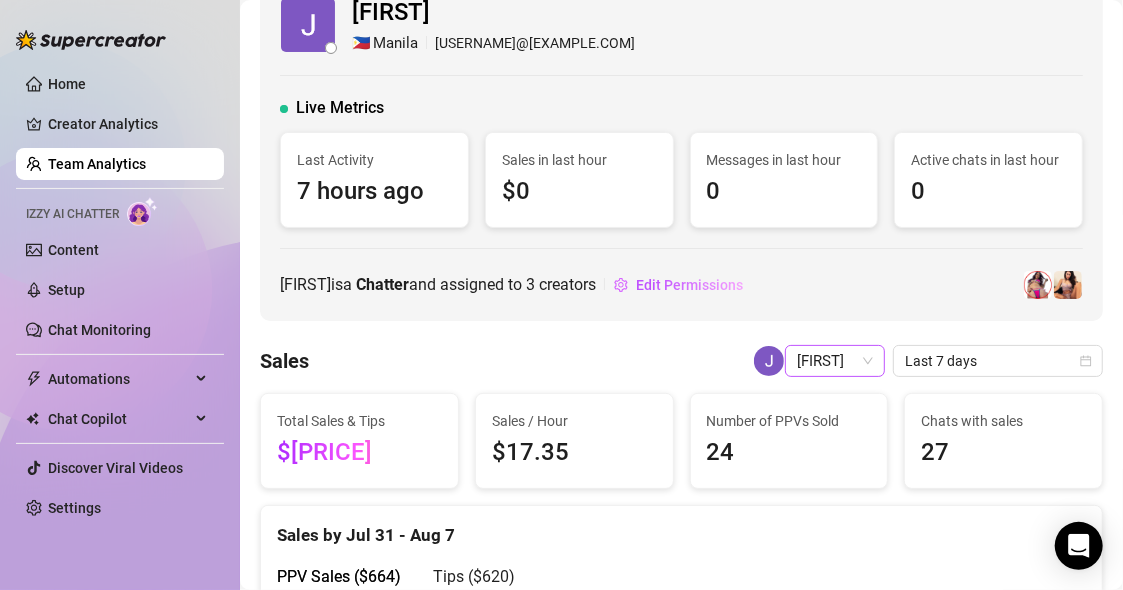 click on "[FIRST]" at bounding box center (835, 361) 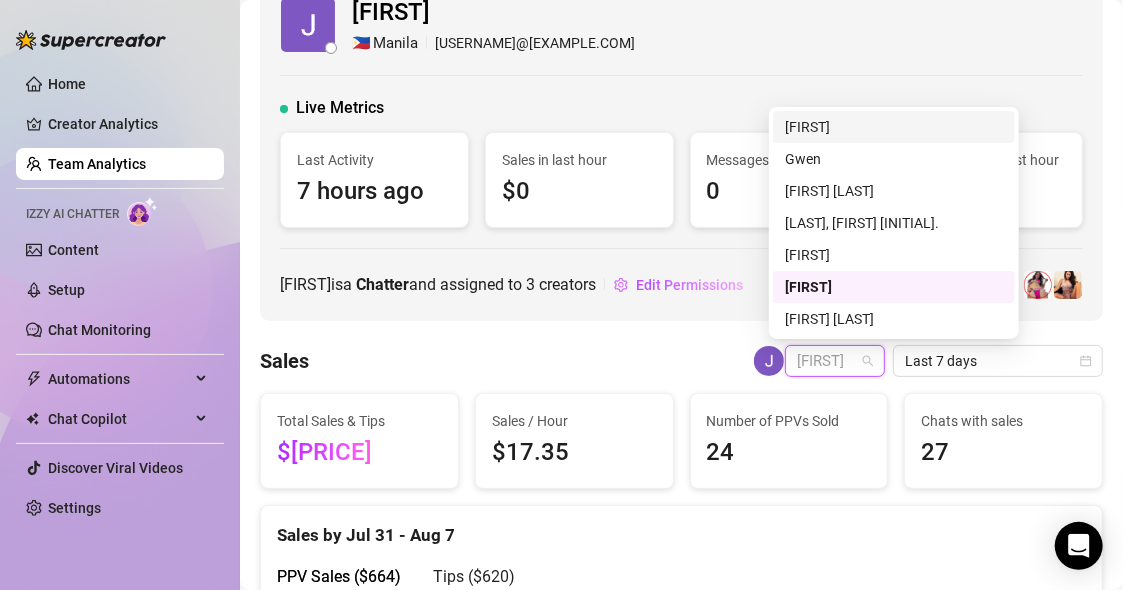 click on "[FIRST]" at bounding box center (894, 127) 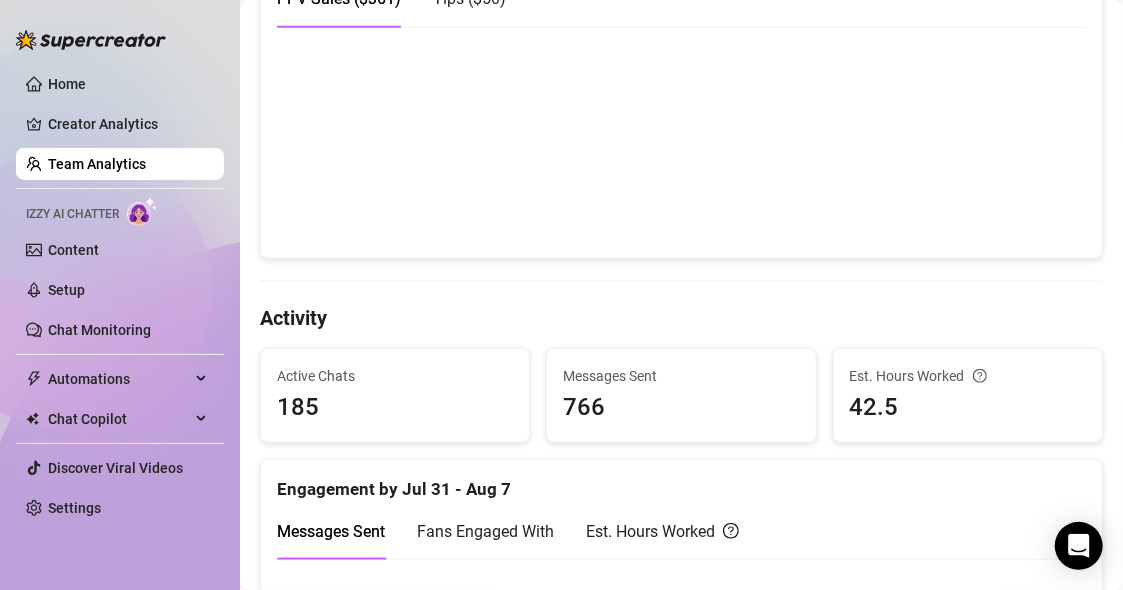 scroll, scrollTop: 166, scrollLeft: 0, axis: vertical 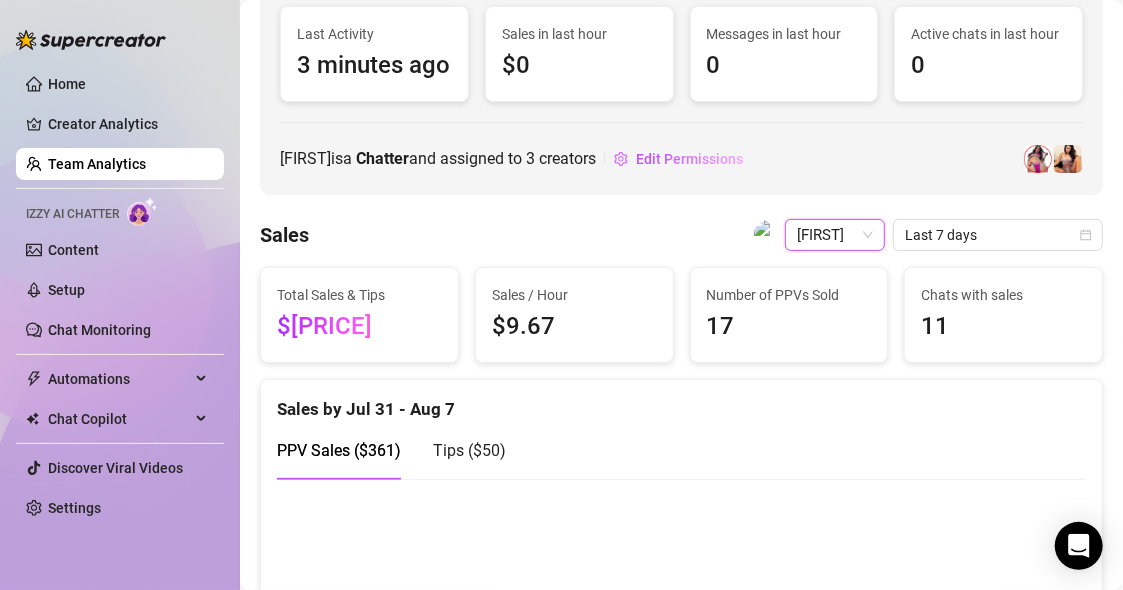 click on "[FIRST]" at bounding box center (835, 235) 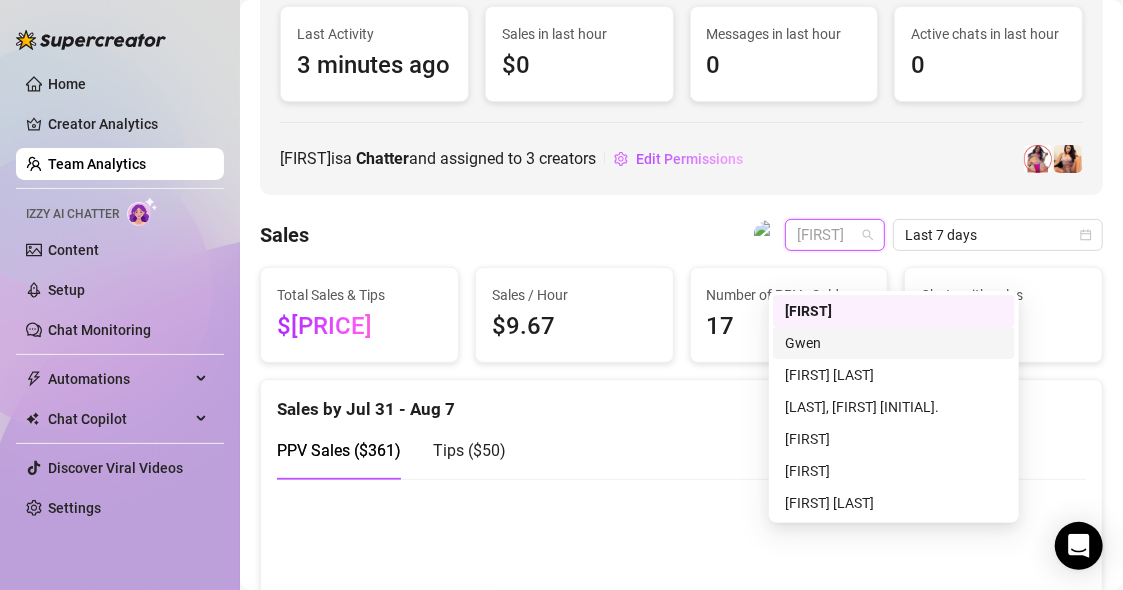 click on "Gwen" at bounding box center (894, 343) 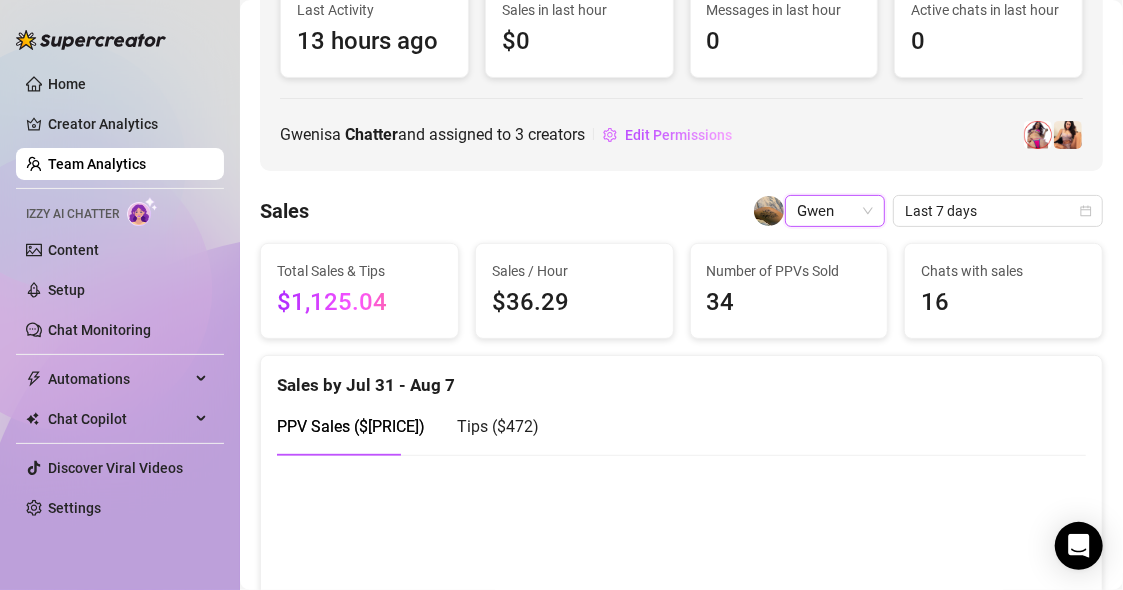 scroll, scrollTop: 158, scrollLeft: 0, axis: vertical 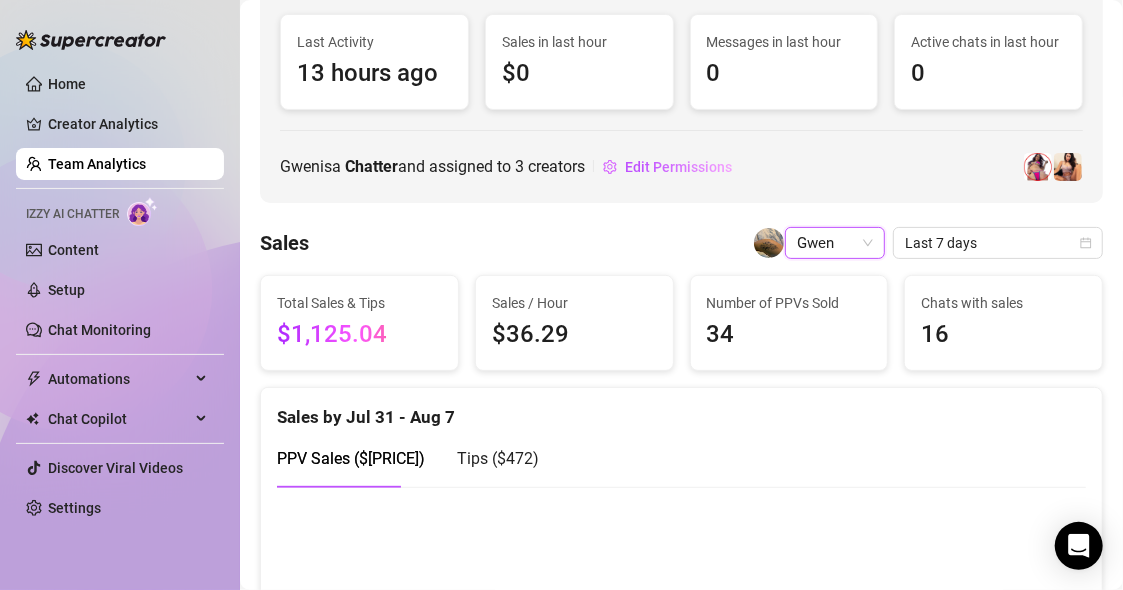 click on "Gwen" at bounding box center (835, 243) 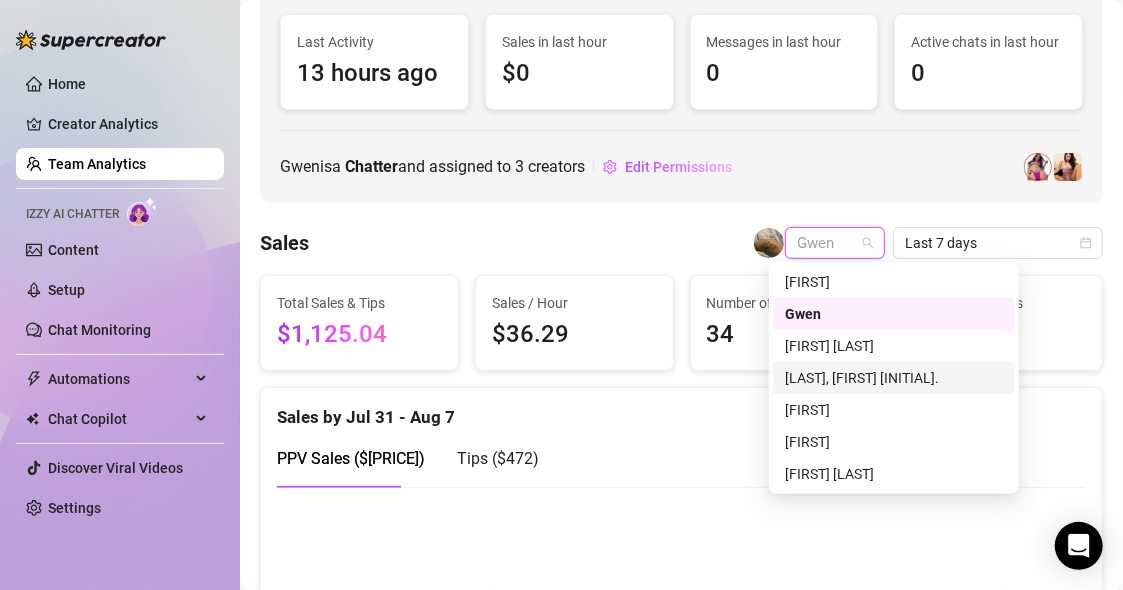 click on "[LAST], [FIRST] [INITIAL]." at bounding box center [894, 378] 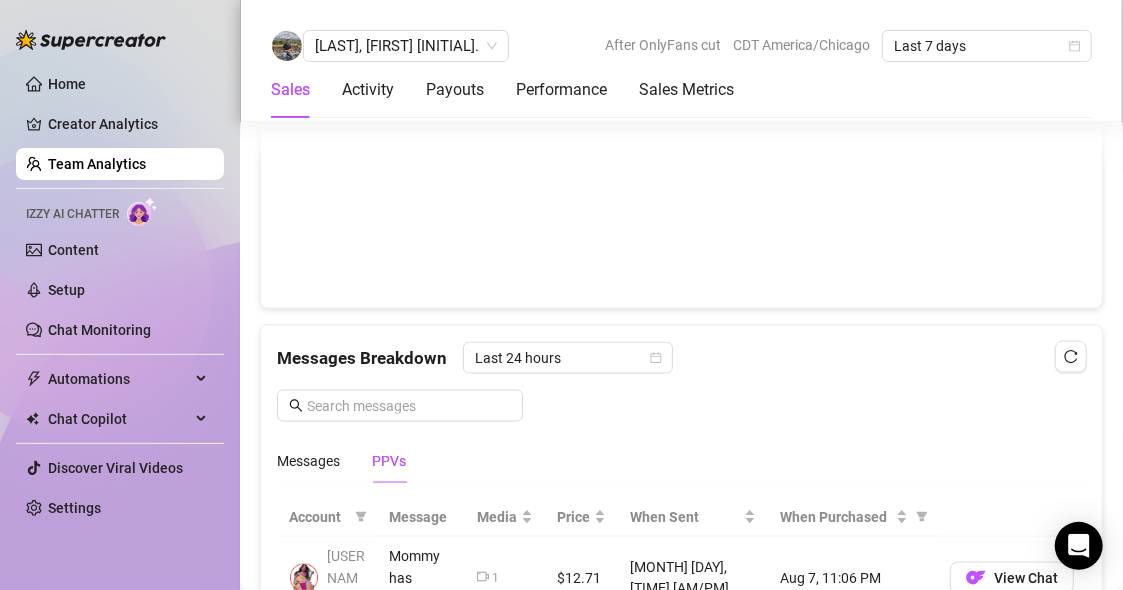 scroll, scrollTop: 1102, scrollLeft: 0, axis: vertical 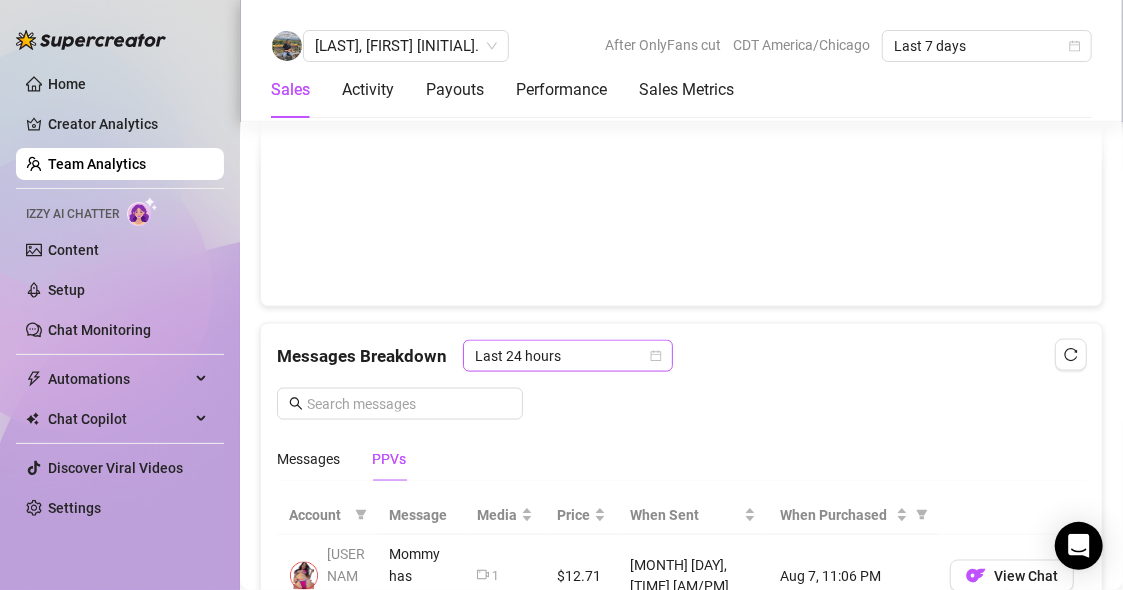click on "Last 24 hours" at bounding box center [568, 356] 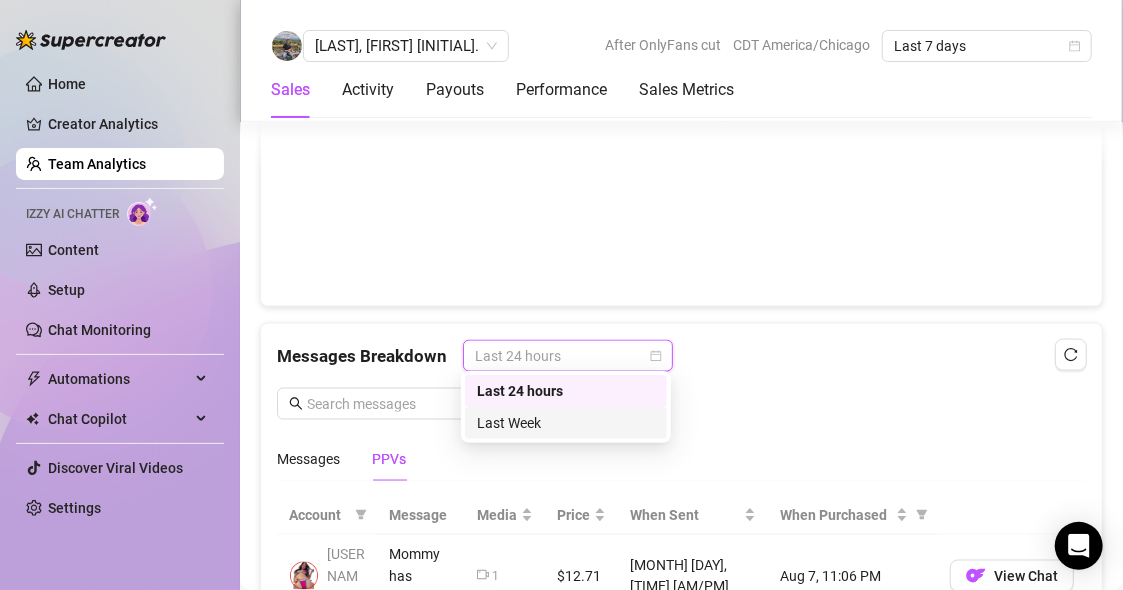 click on "Last Week" at bounding box center (566, 423) 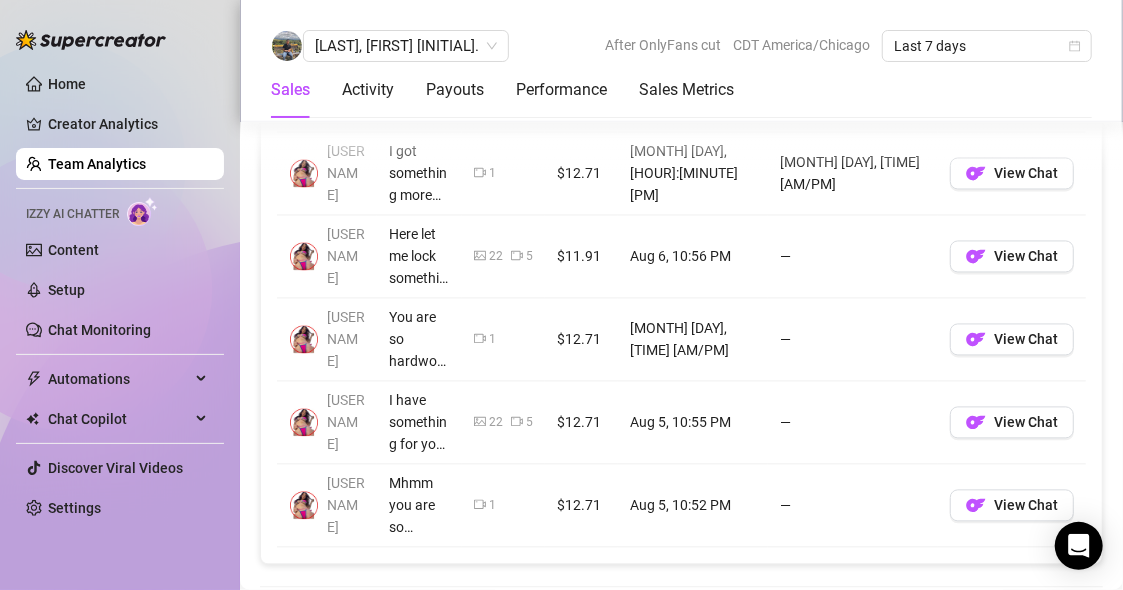 scroll, scrollTop: 1670, scrollLeft: 0, axis: vertical 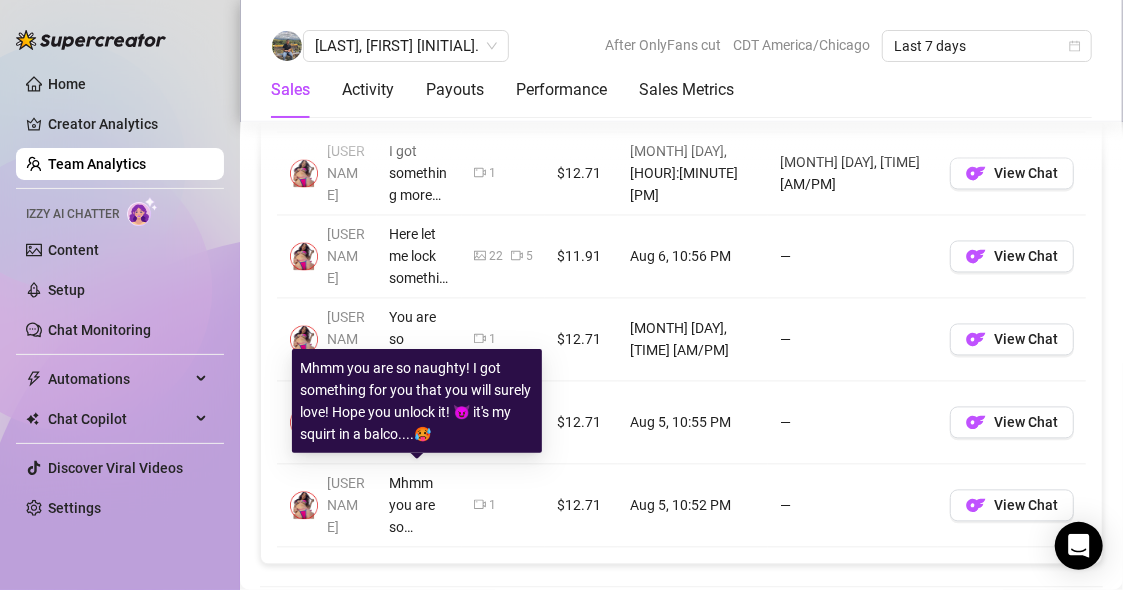 click on "Mhmm you are so naughty! I got something for you that you will surely love! Hope you unlock it! 😈 it's my squirt in a balco....🥵" at bounding box center [419, 506] 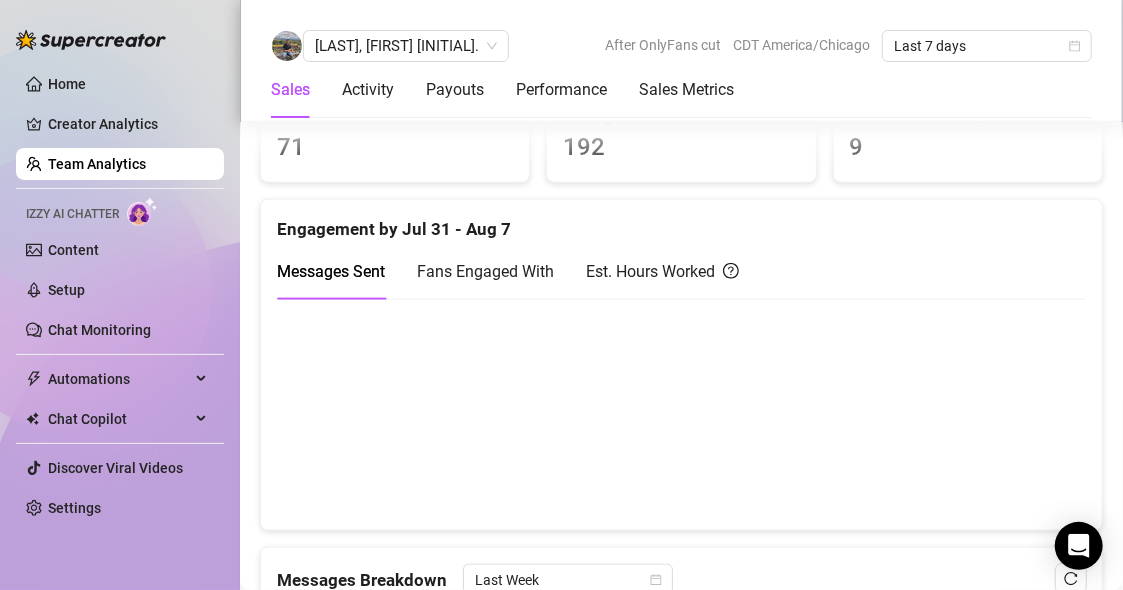 scroll, scrollTop: 876, scrollLeft: 0, axis: vertical 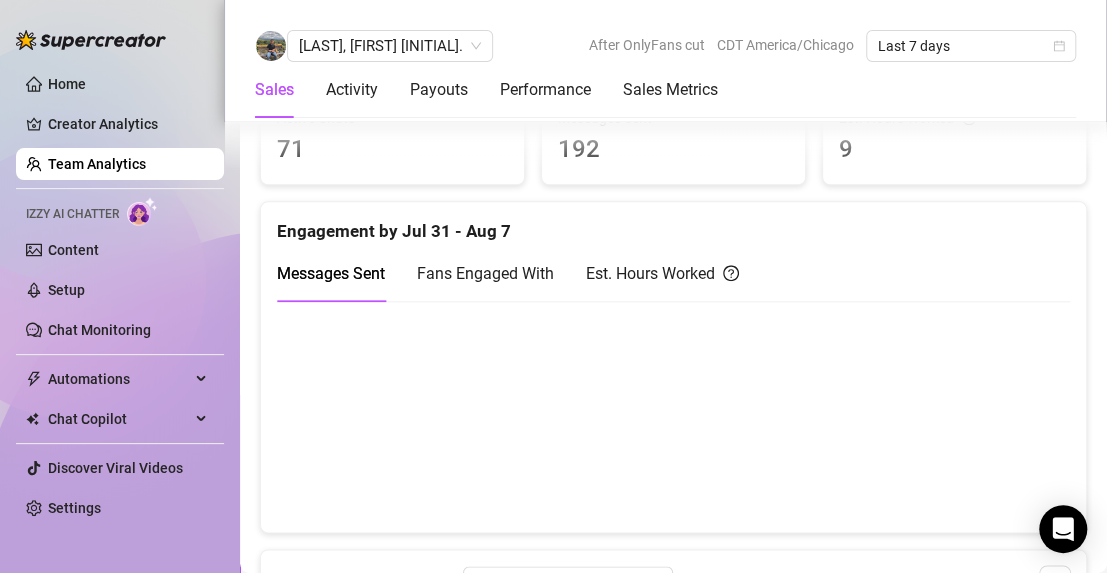 click on "Est. Hours Worked" at bounding box center (662, 273) 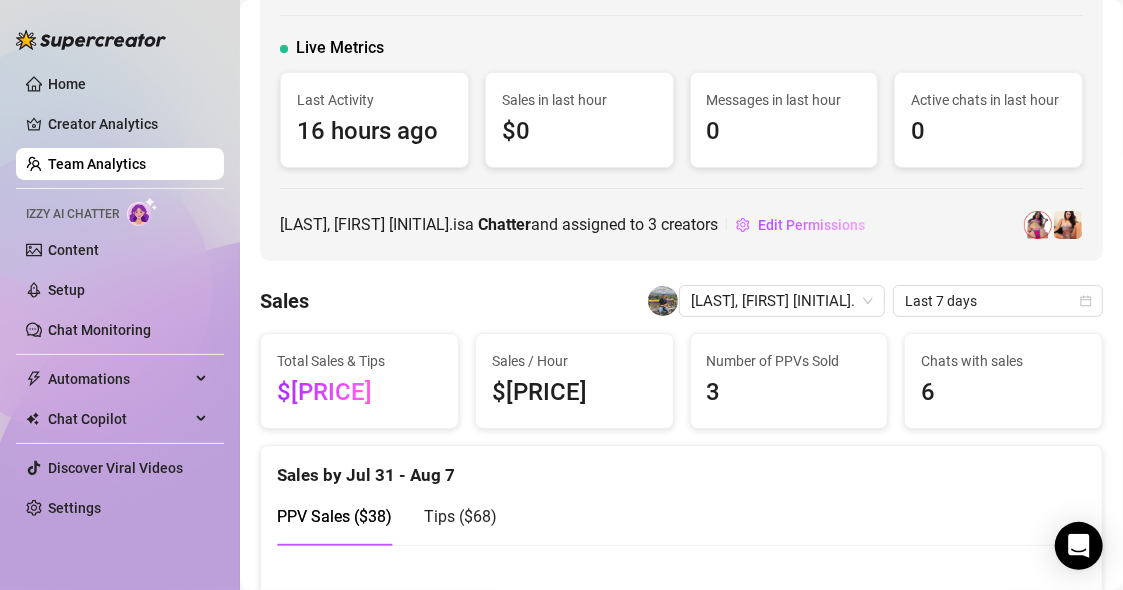 scroll, scrollTop: 88, scrollLeft: 0, axis: vertical 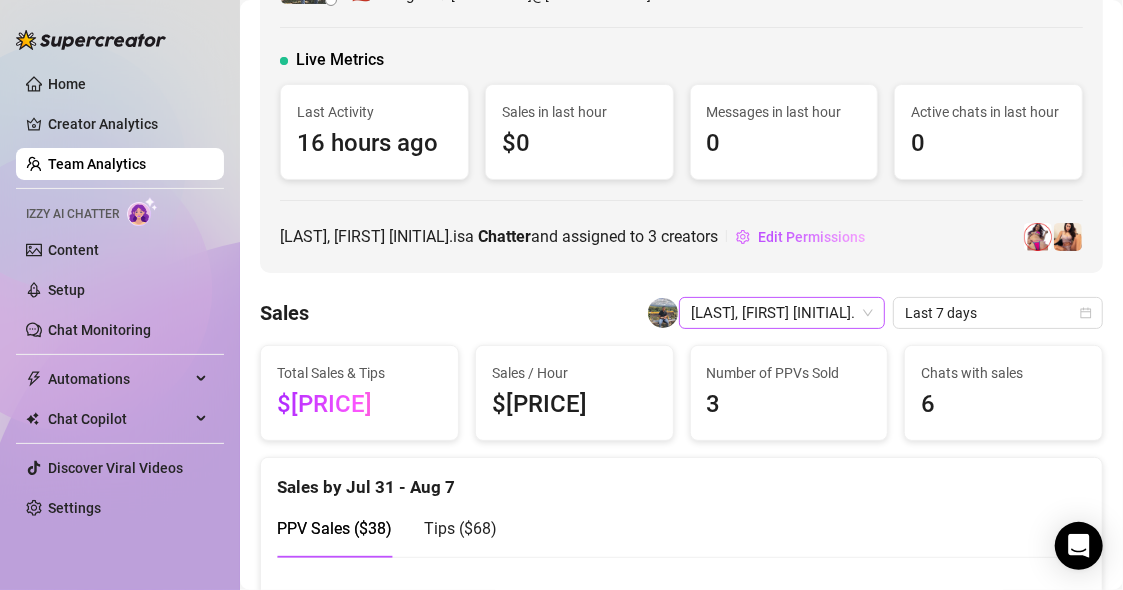 click on "[LAST], [FIRST] [INITIAL]." at bounding box center [782, 313] 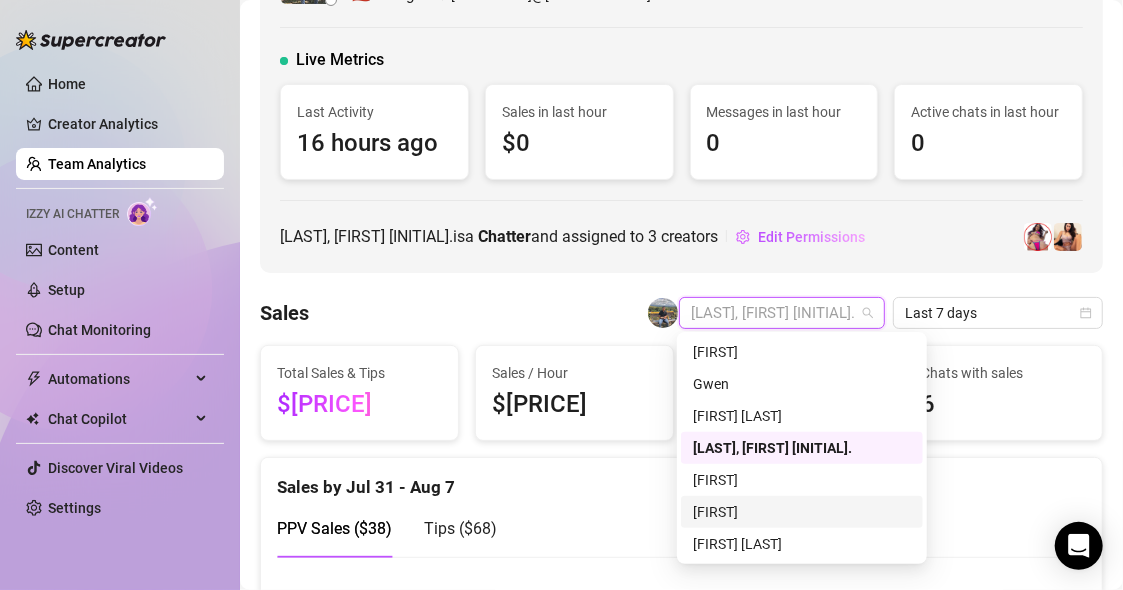 click on "[FIRST]" at bounding box center [802, 512] 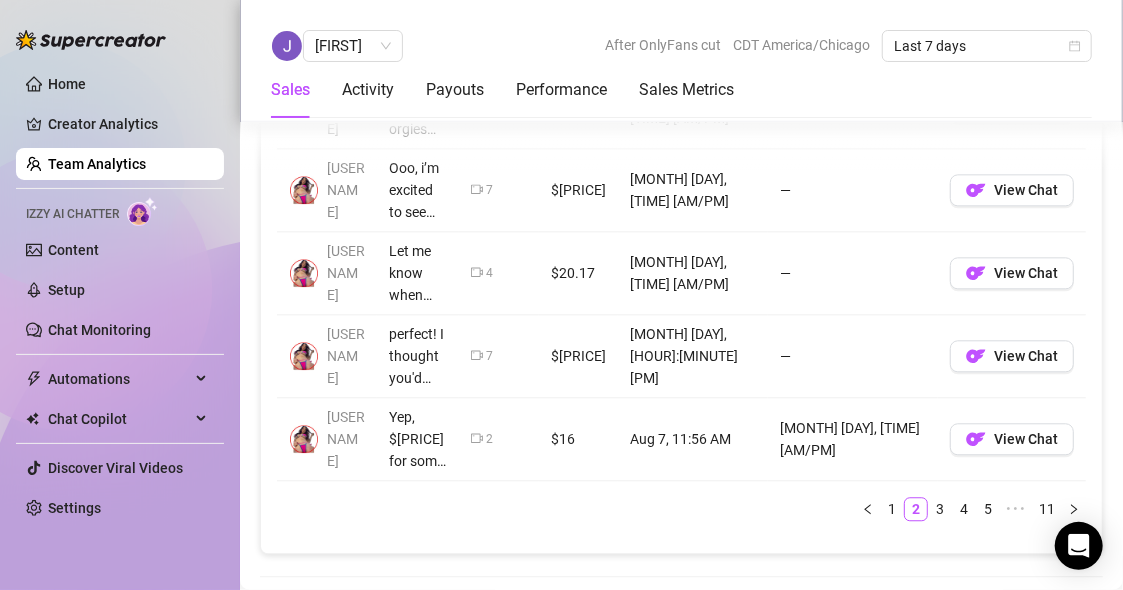 scroll, scrollTop: 1992, scrollLeft: 0, axis: vertical 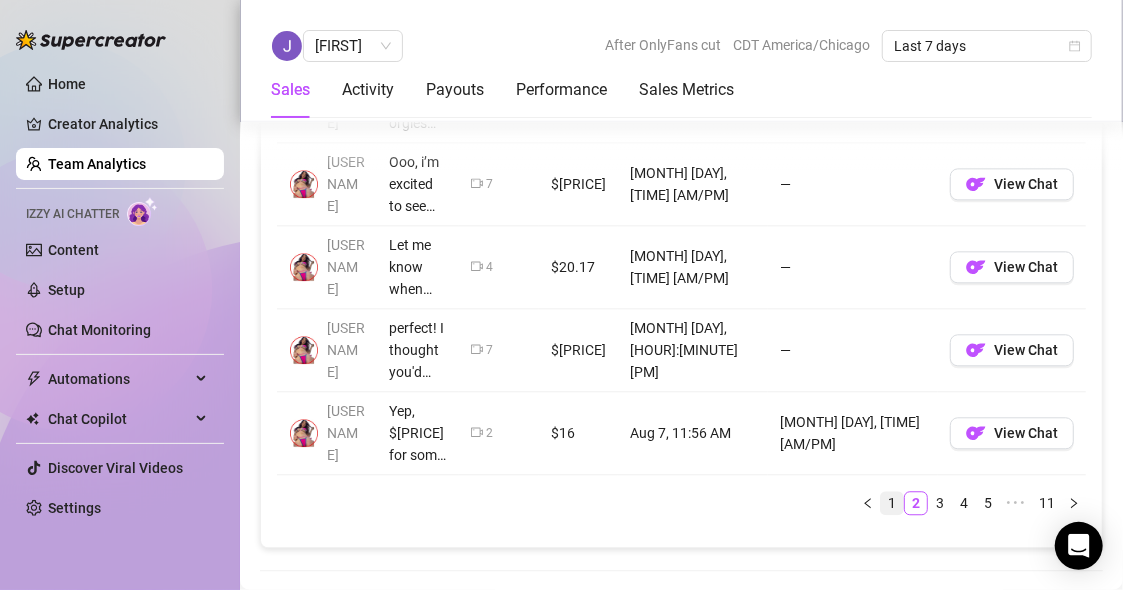 click on "1" at bounding box center (892, 503) 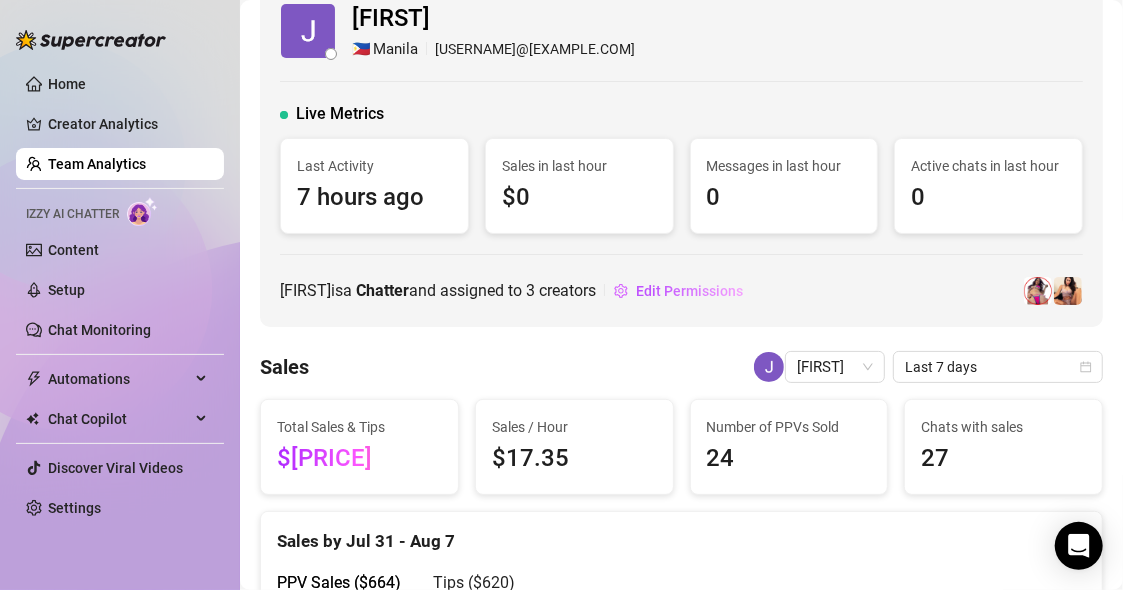 scroll, scrollTop: 0, scrollLeft: 0, axis: both 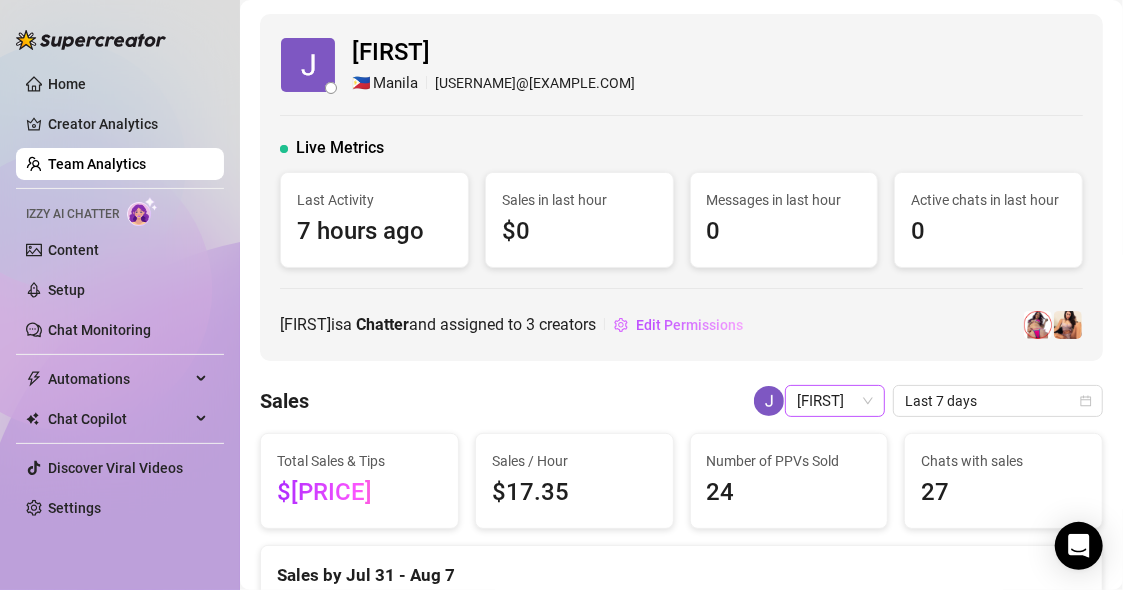 click on "[FIRST]" at bounding box center (835, 401) 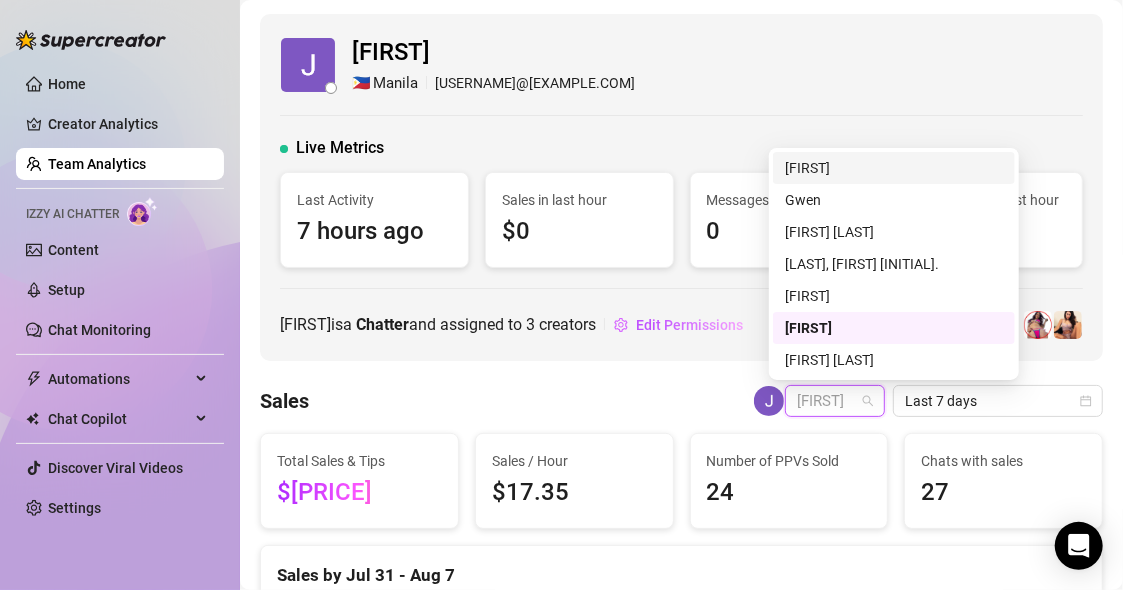 click on "[FIRST]" at bounding box center [894, 168] 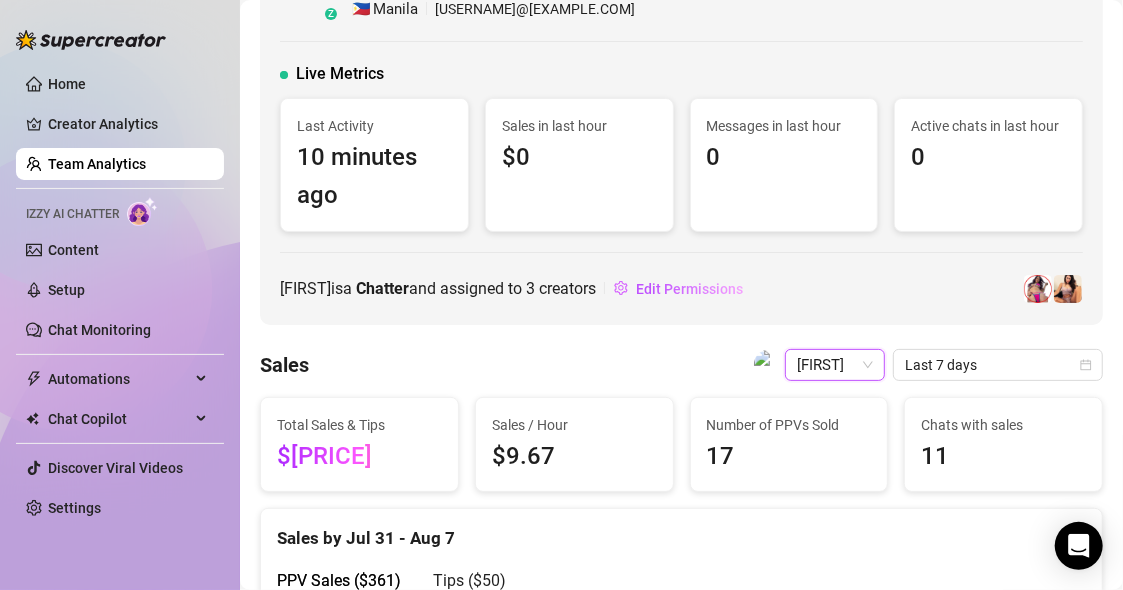 scroll, scrollTop: 73, scrollLeft: 0, axis: vertical 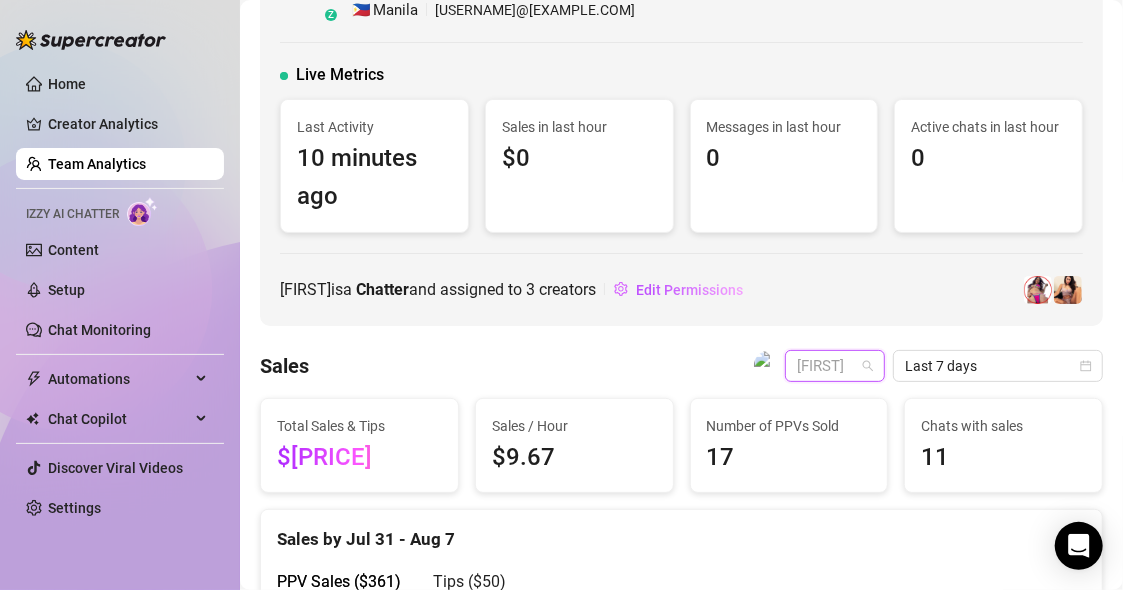 click on "[FIRST]" at bounding box center (835, 366) 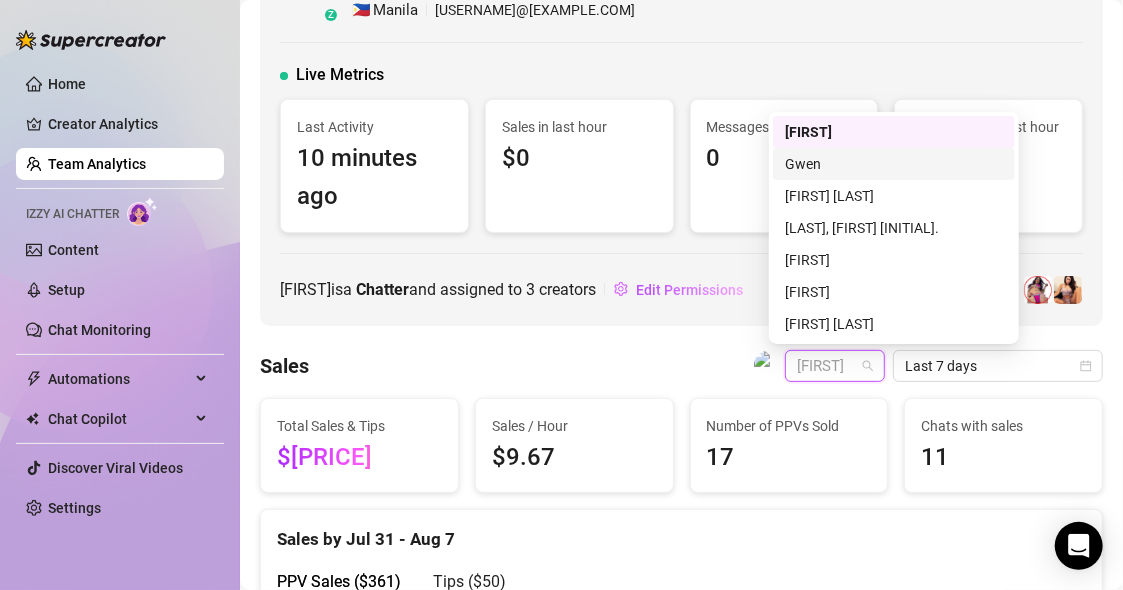 click on "Gwen" at bounding box center [894, 164] 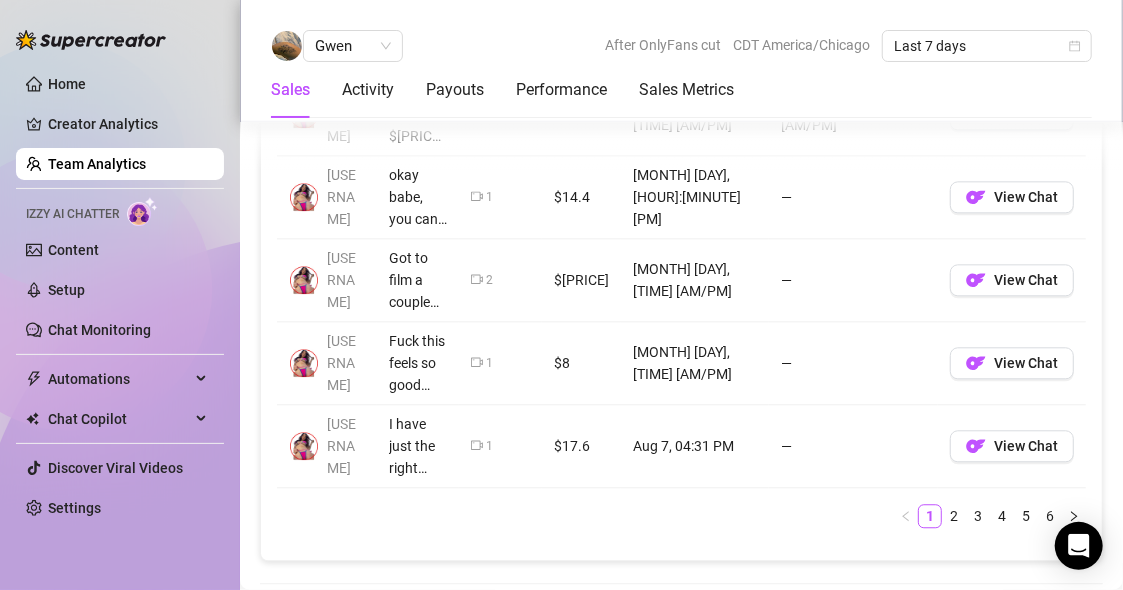 scroll, scrollTop: 1981, scrollLeft: 0, axis: vertical 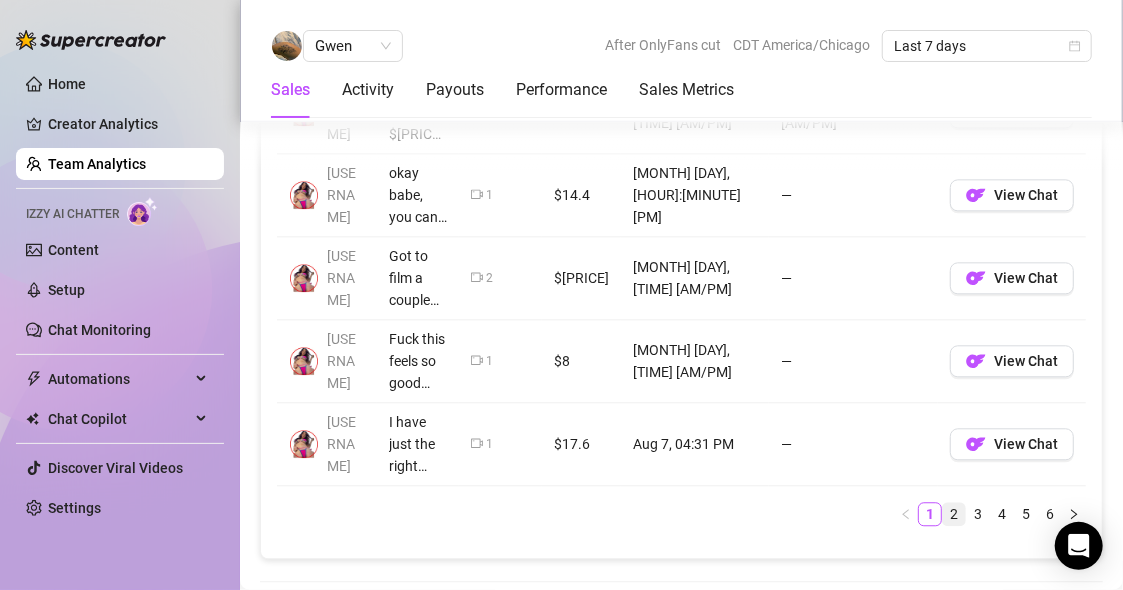 click on "2" at bounding box center (954, 514) 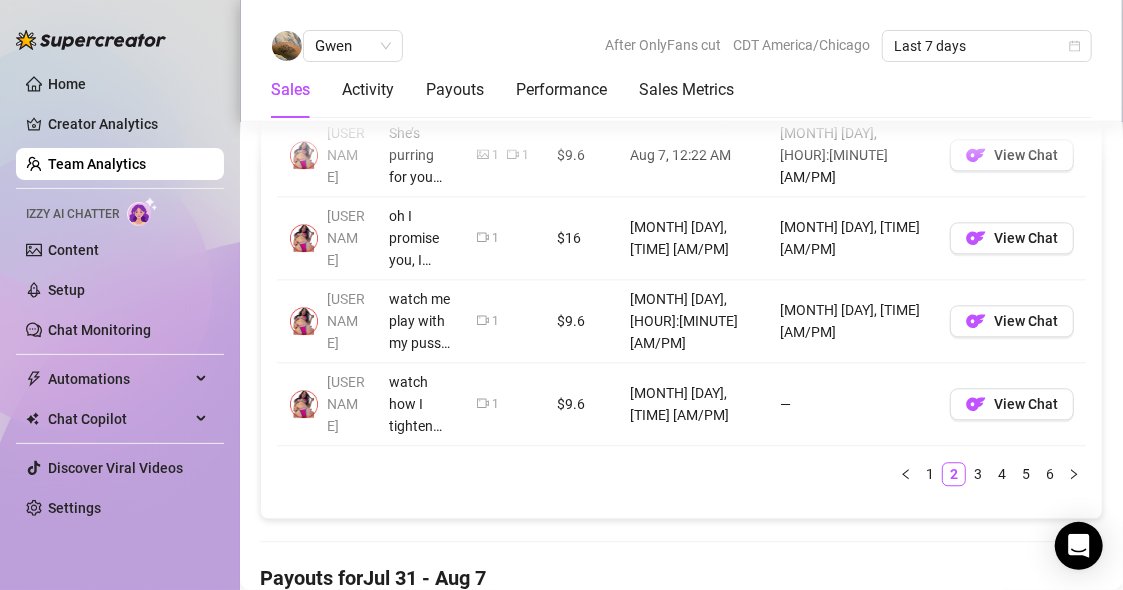 scroll, scrollTop: 2026, scrollLeft: 0, axis: vertical 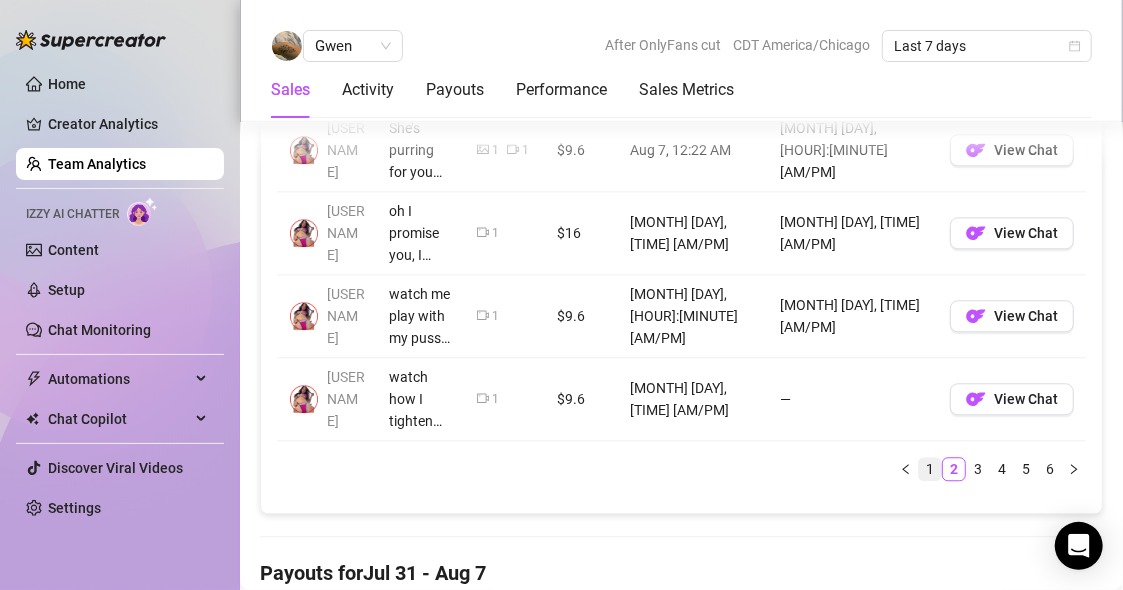 click on "1" at bounding box center [930, 469] 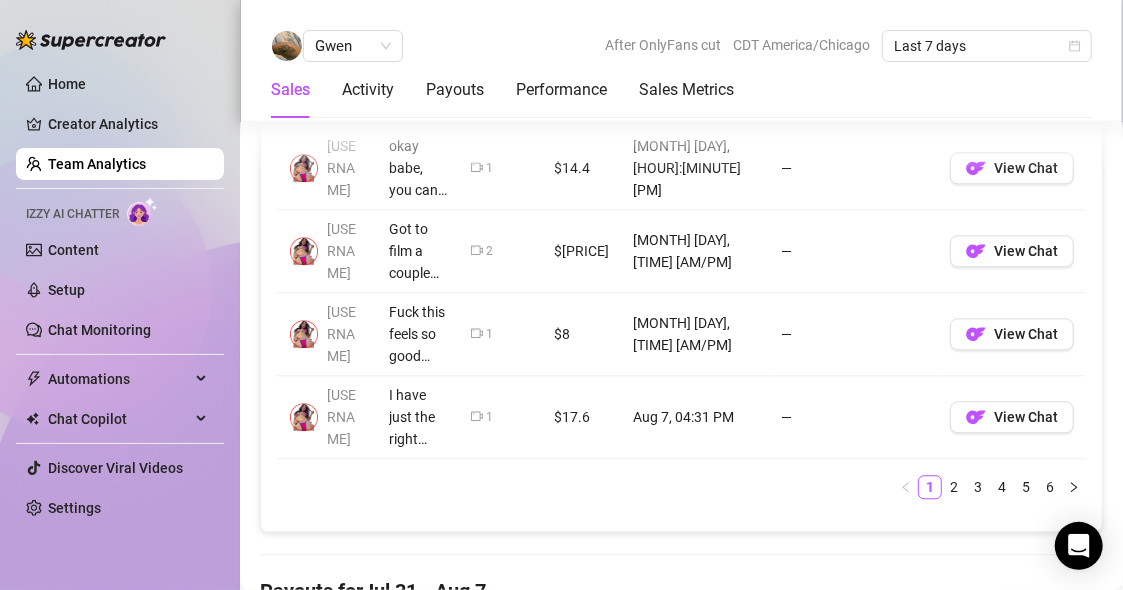 scroll, scrollTop: 2009, scrollLeft: 0, axis: vertical 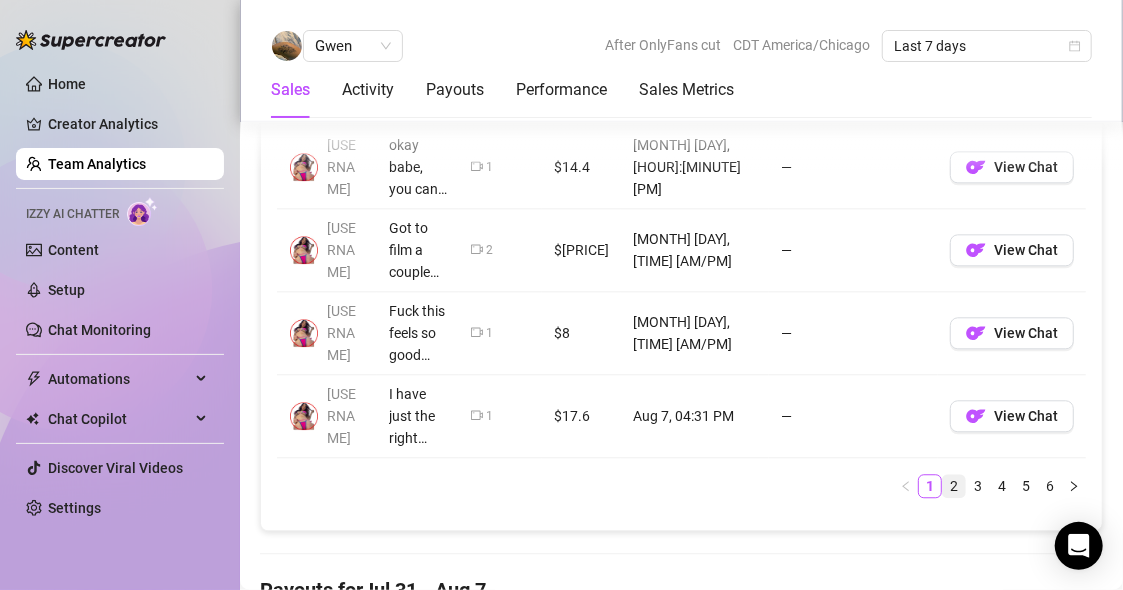 click on "2" at bounding box center (954, 486) 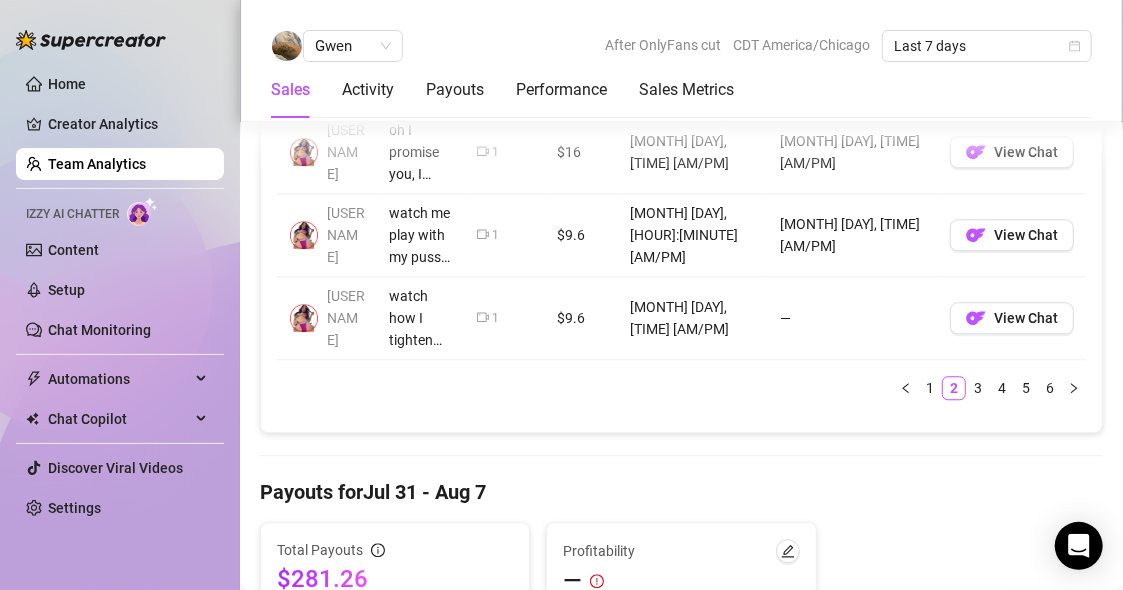 scroll, scrollTop: 2108, scrollLeft: 0, axis: vertical 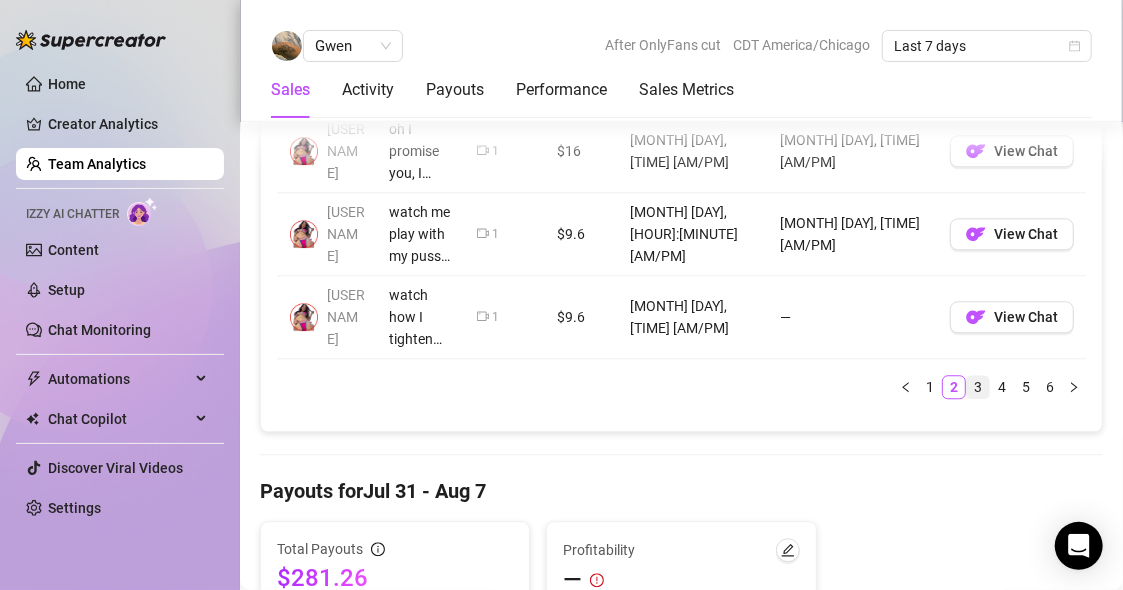 click on "3" at bounding box center (978, 387) 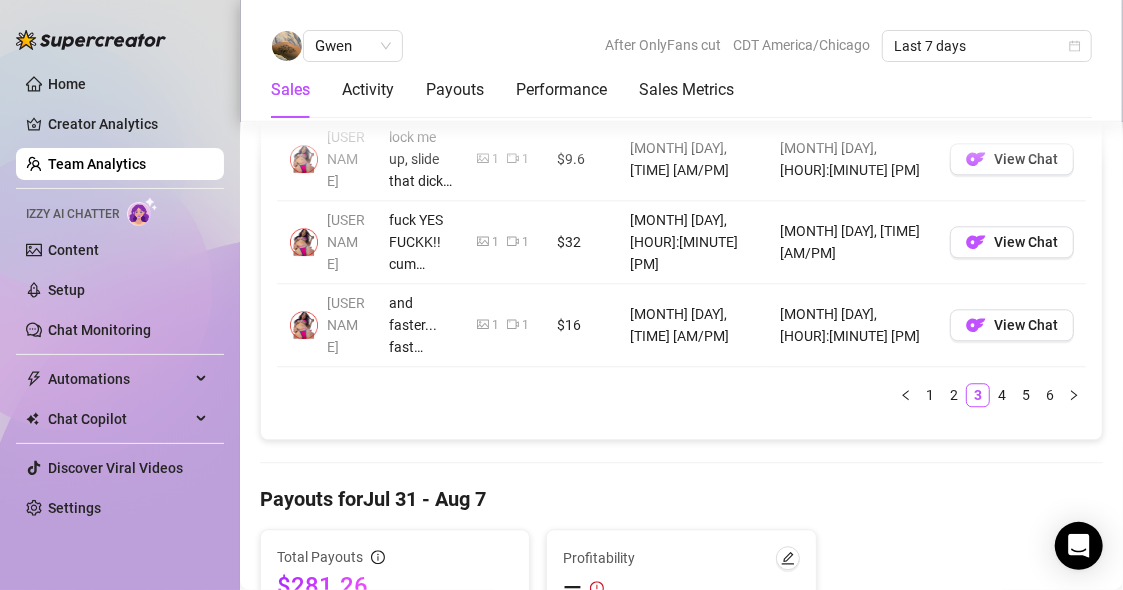 scroll, scrollTop: 2101, scrollLeft: 0, axis: vertical 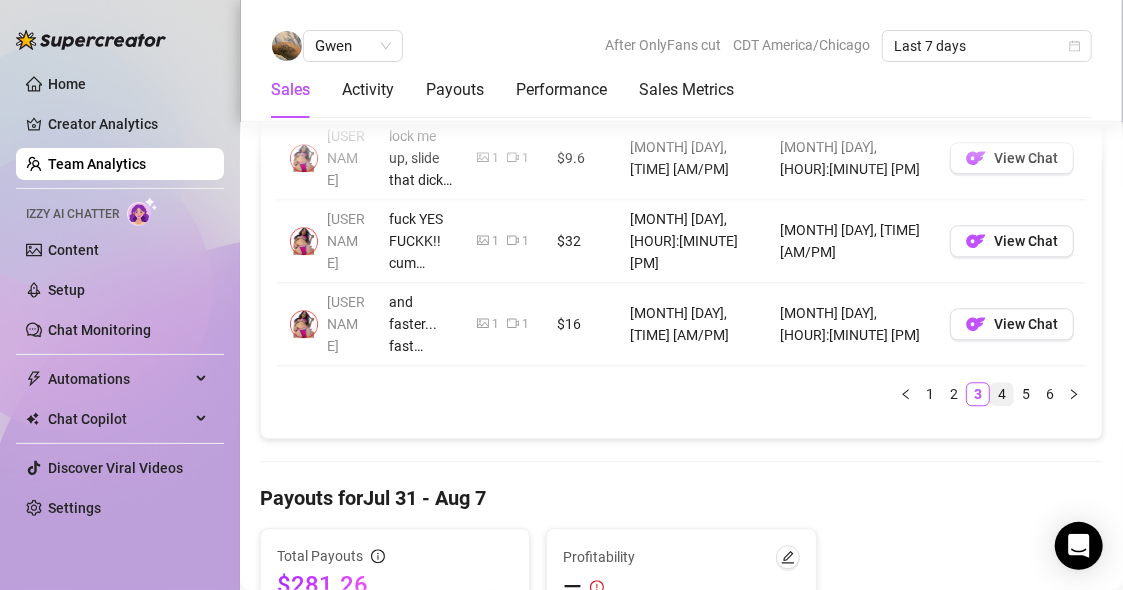 click on "4" at bounding box center (1002, 394) 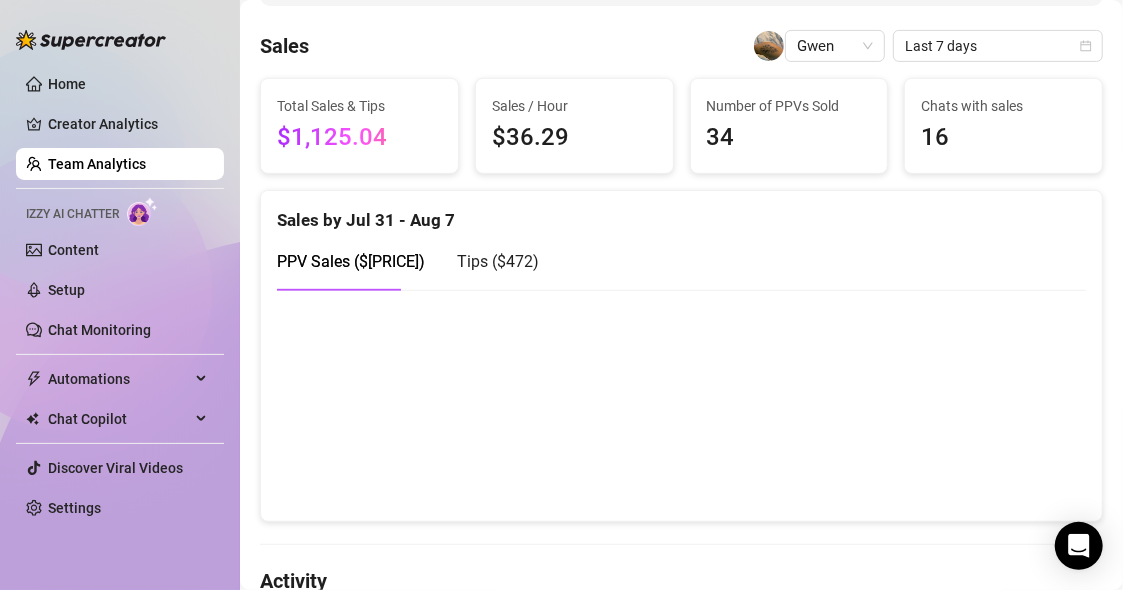 scroll, scrollTop: 0, scrollLeft: 0, axis: both 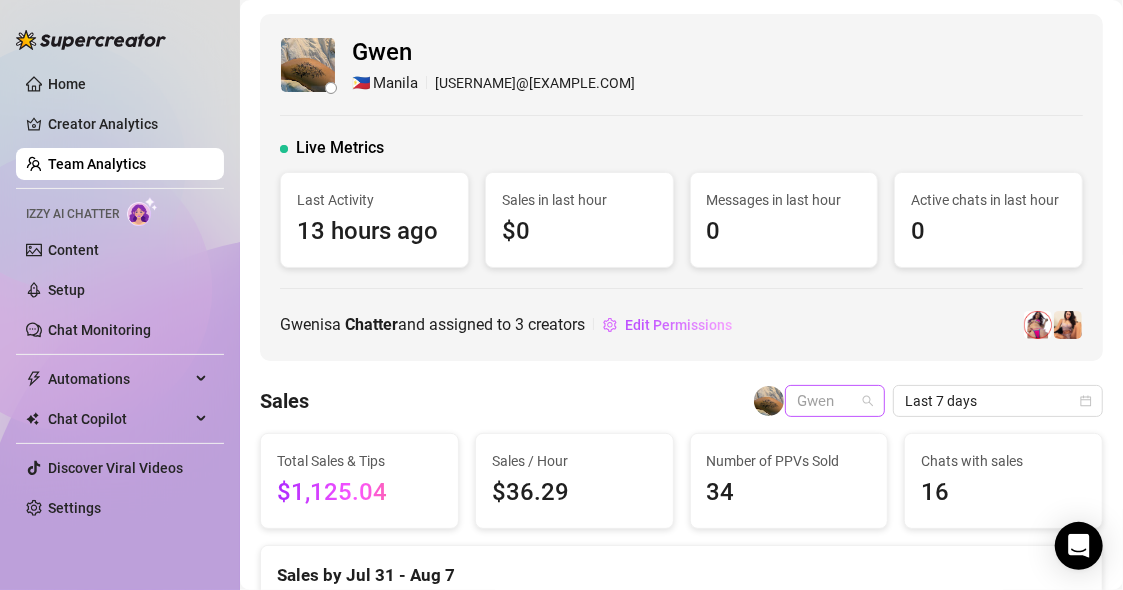 click on "Gwen" at bounding box center [835, 401] 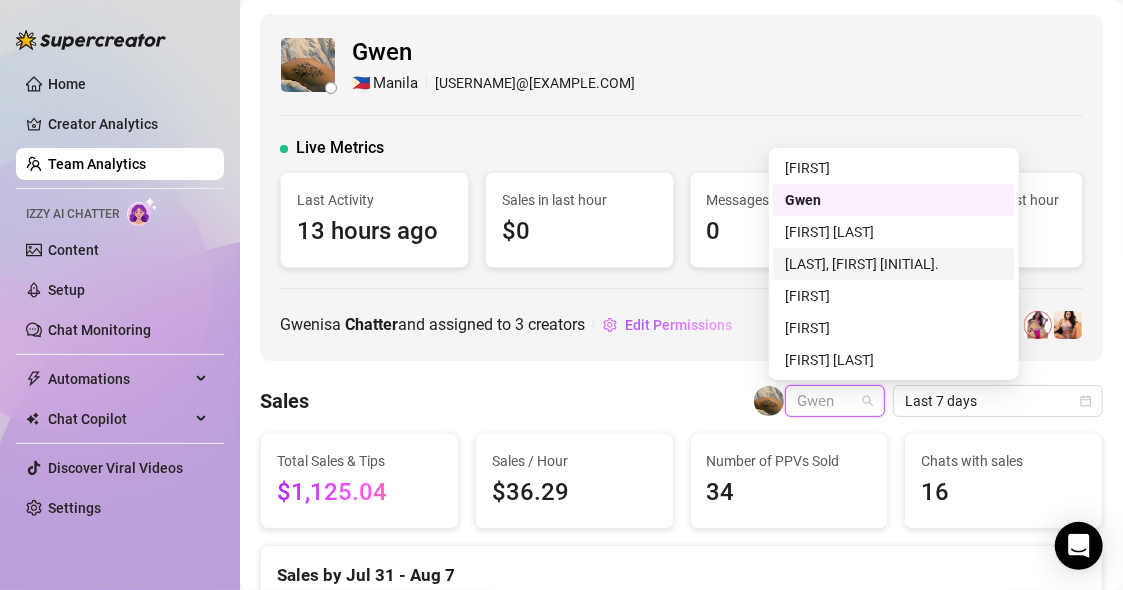 click on "[LAST], [FIRST] [INITIAL]." at bounding box center (894, 264) 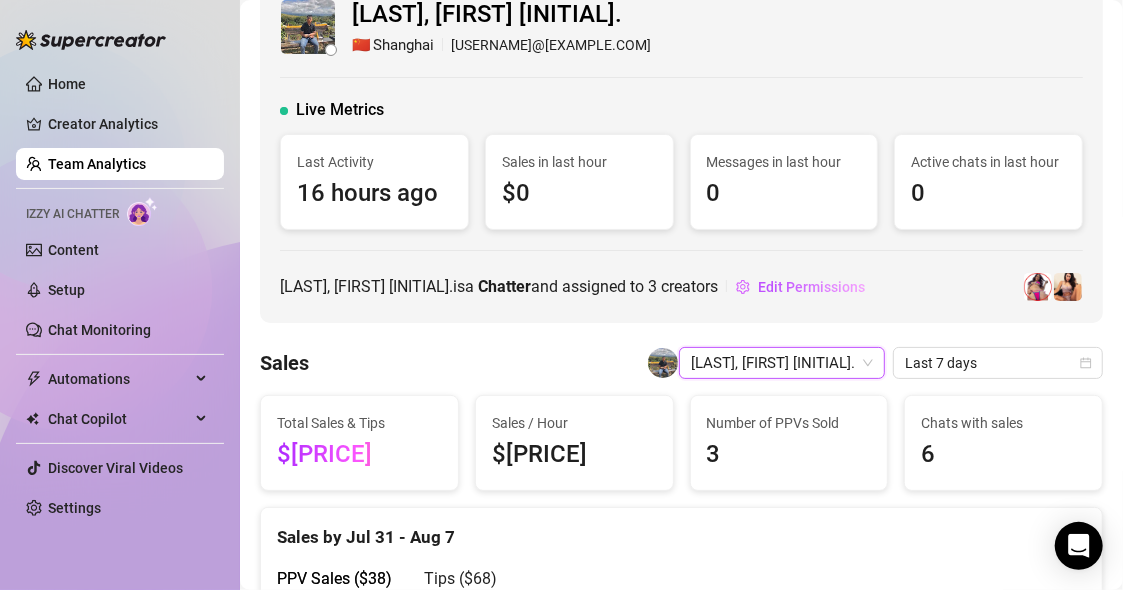 scroll, scrollTop: 0, scrollLeft: 0, axis: both 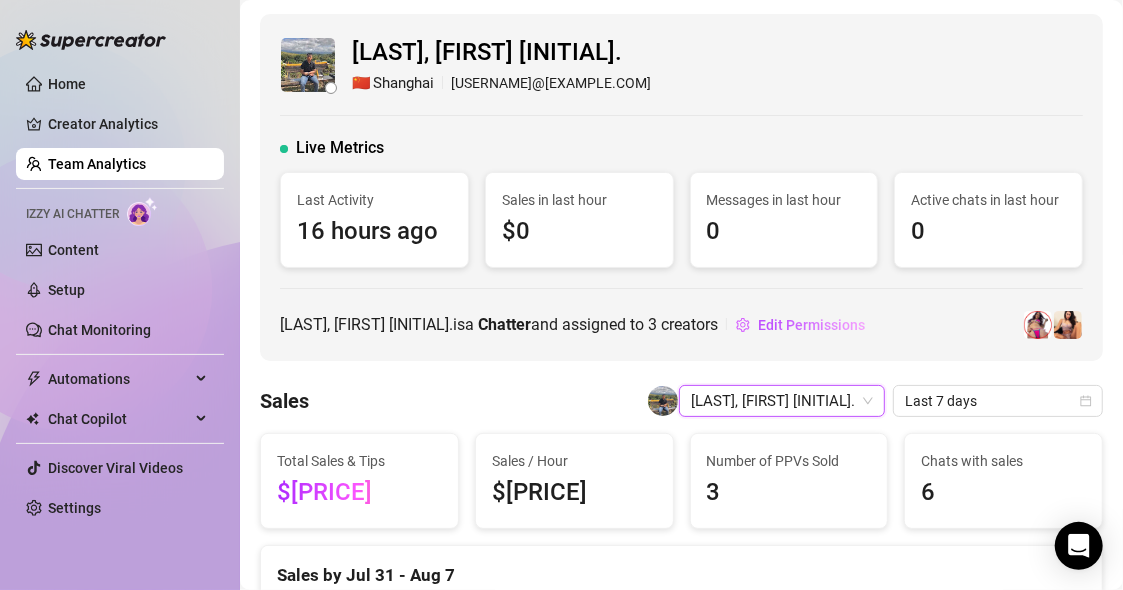 click on "[LAST], [FIRST] [INITIAL]." at bounding box center [782, 401] 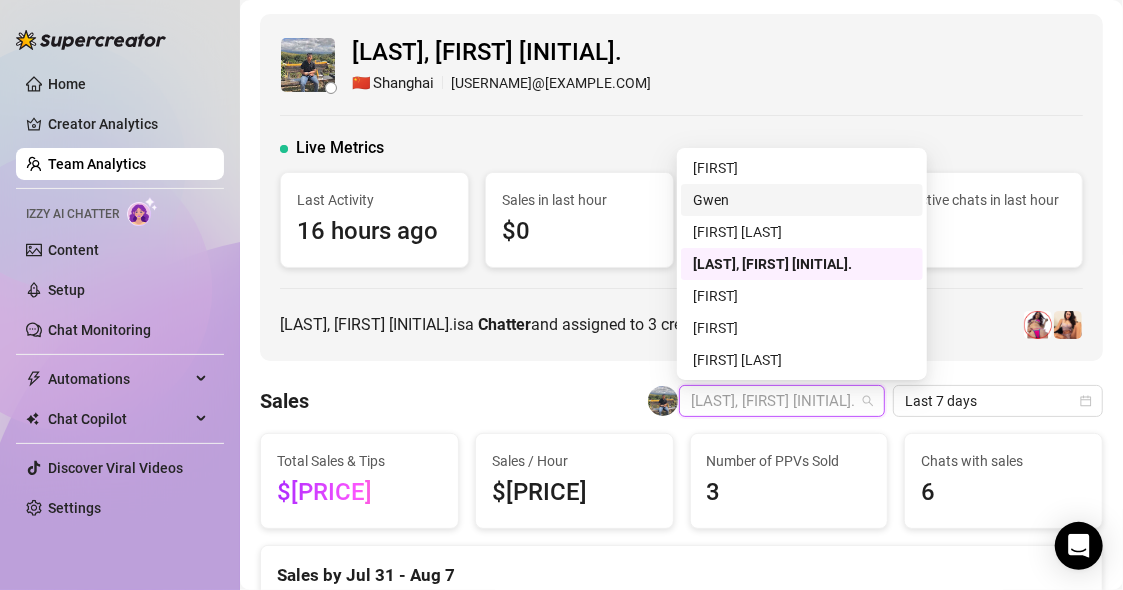 click on "Gwen" at bounding box center [802, 200] 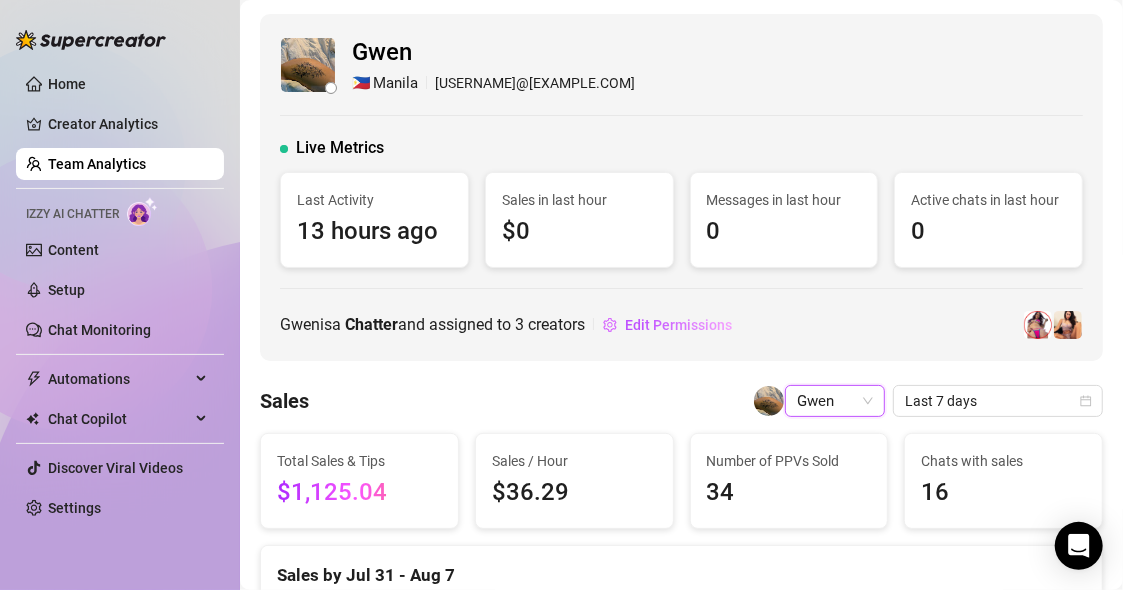 click on "Sales [FIRST] [FIRST] Last 7 days" at bounding box center (681, 401) 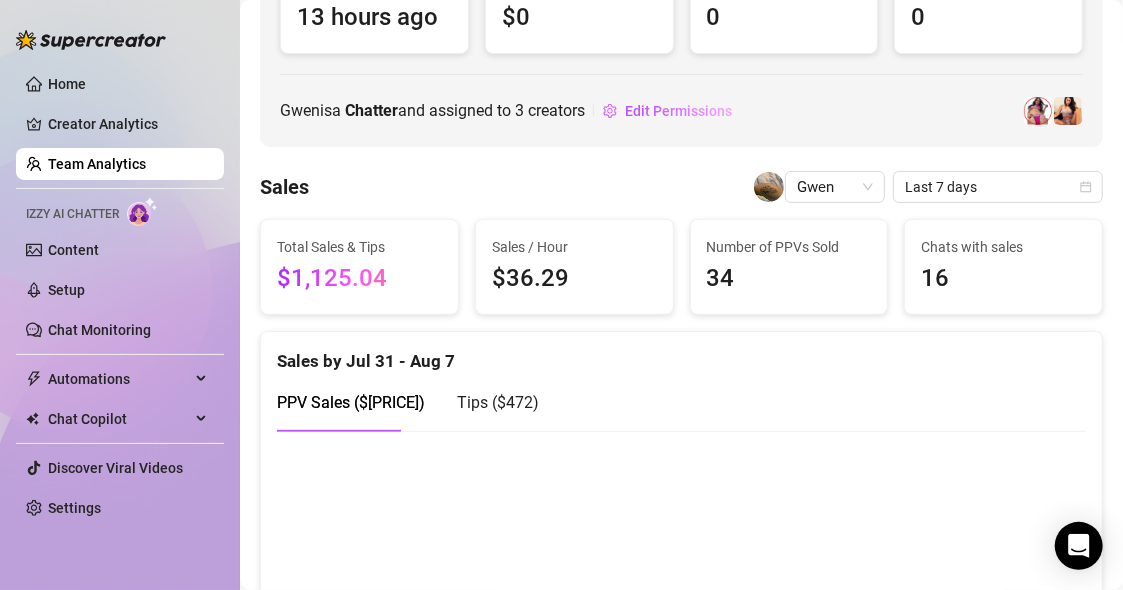 scroll, scrollTop: 203, scrollLeft: 0, axis: vertical 